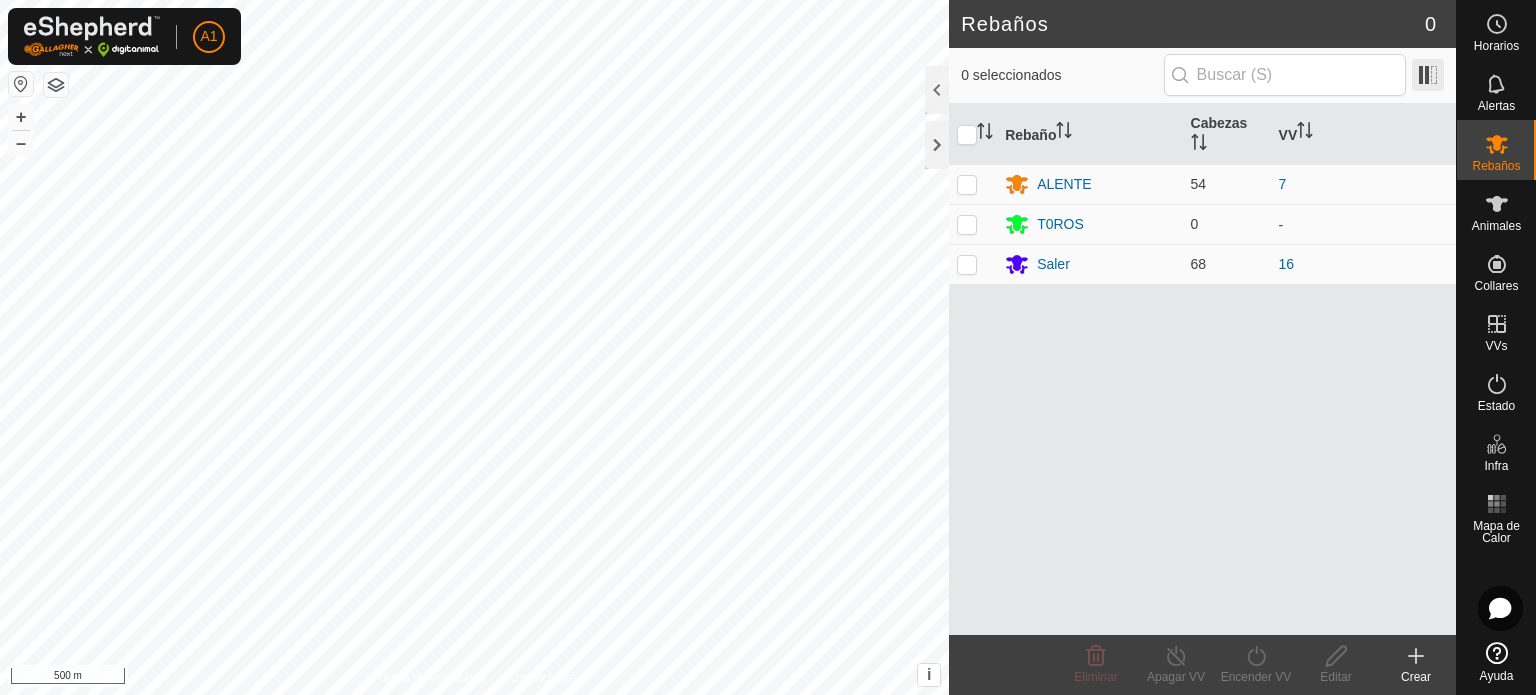 scroll, scrollTop: 0, scrollLeft: 0, axis: both 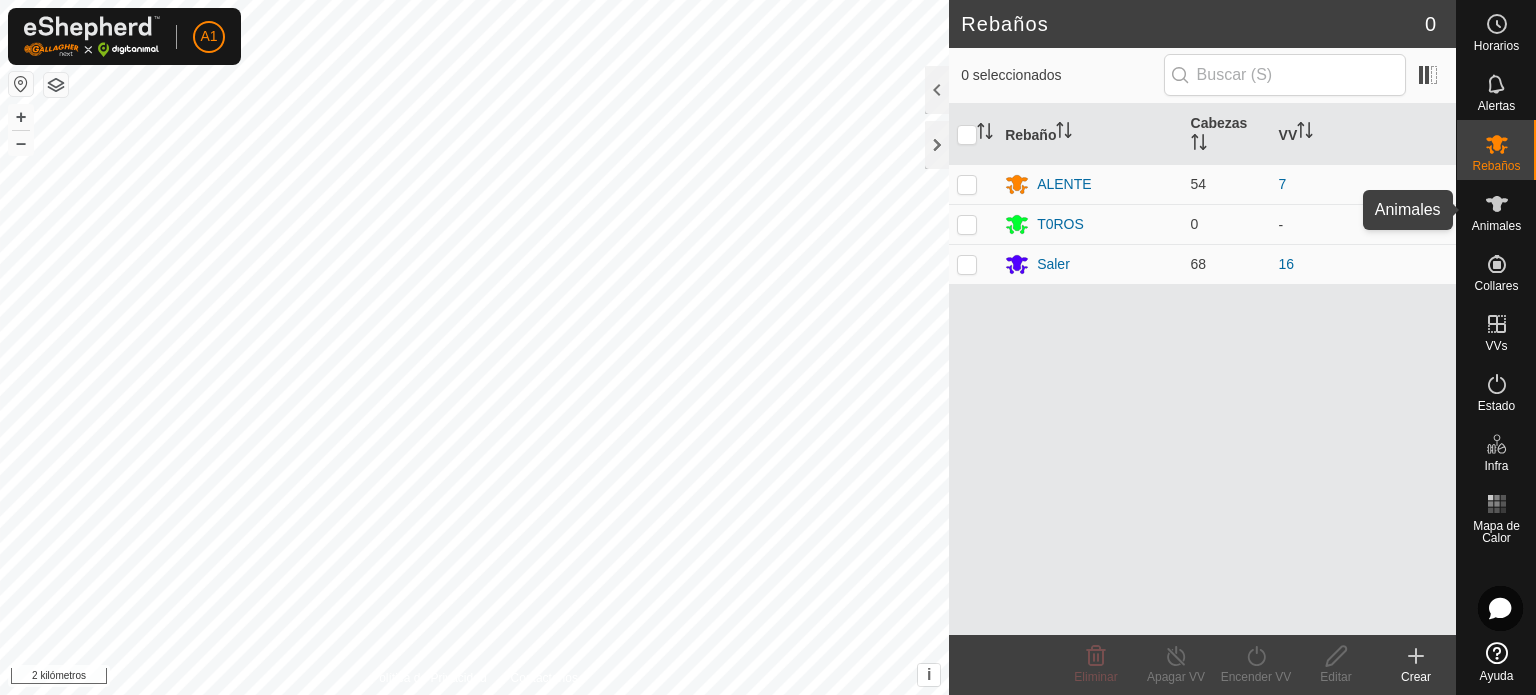 click on "Animales" at bounding box center (1496, 226) 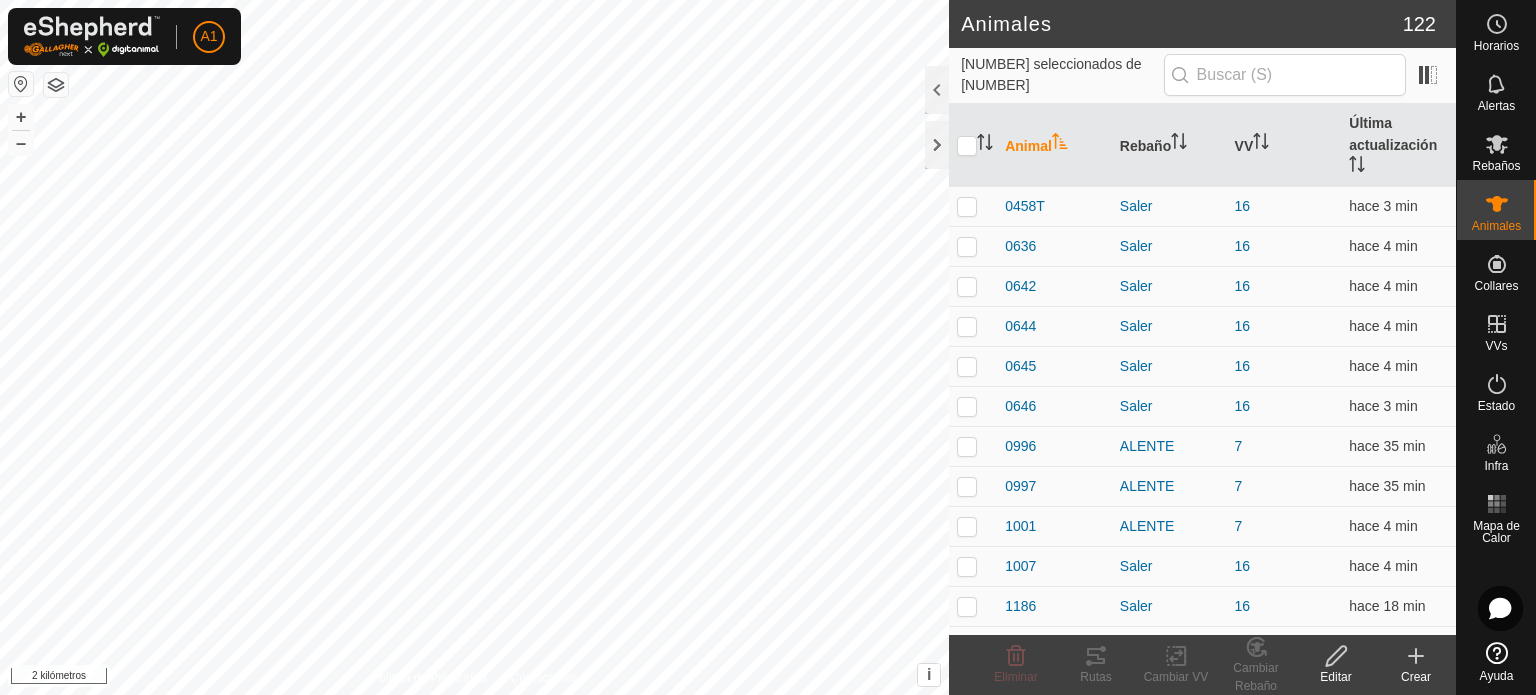 click on "Crear" 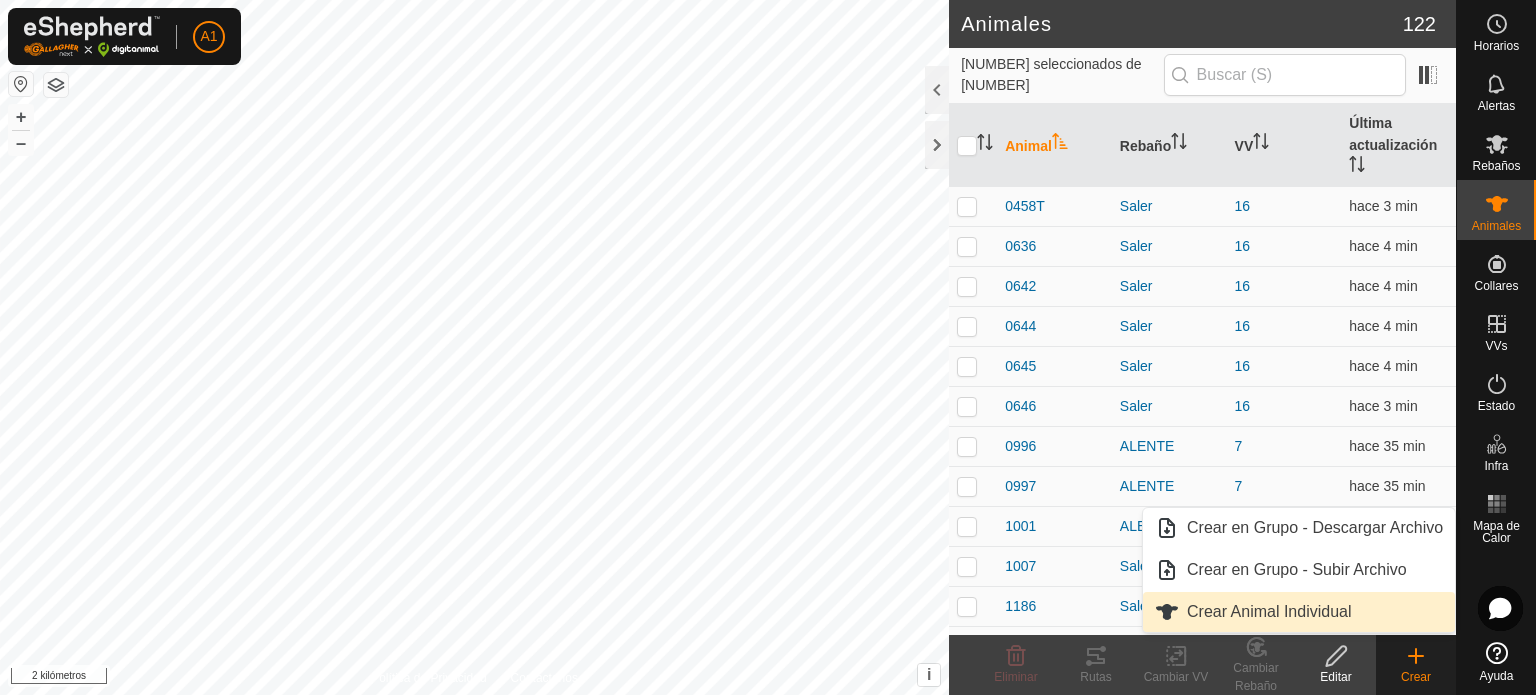 click on "Crear Animal Individual" at bounding box center [1269, 611] 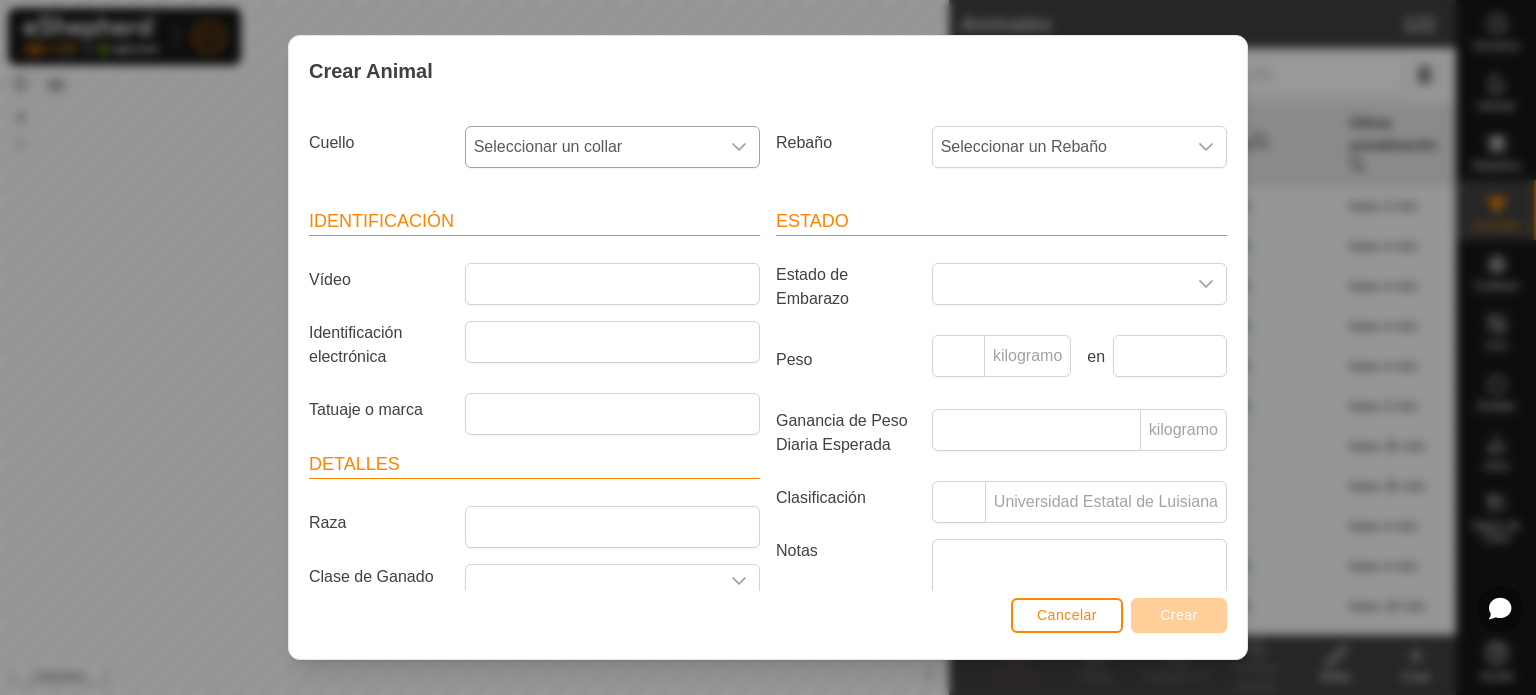 click 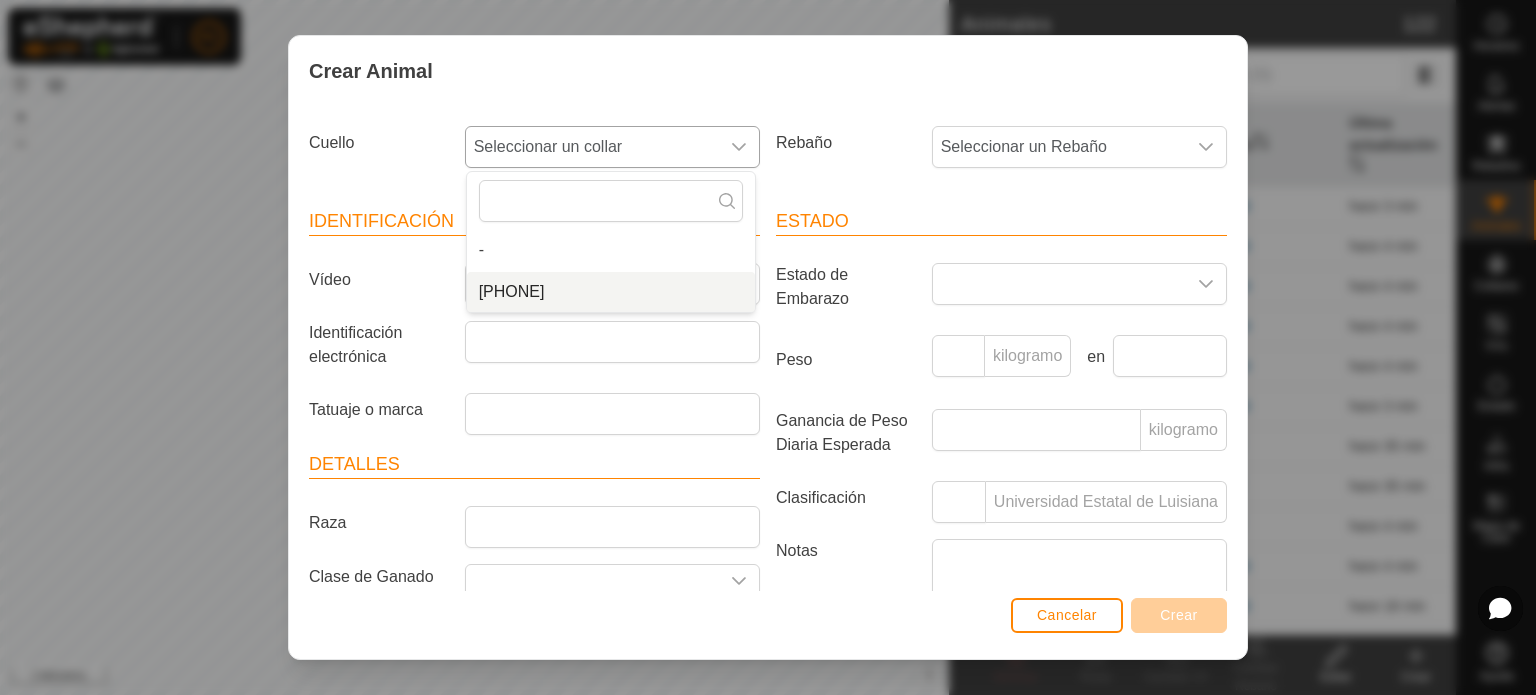 click on "[PHONE]" at bounding box center (512, 291) 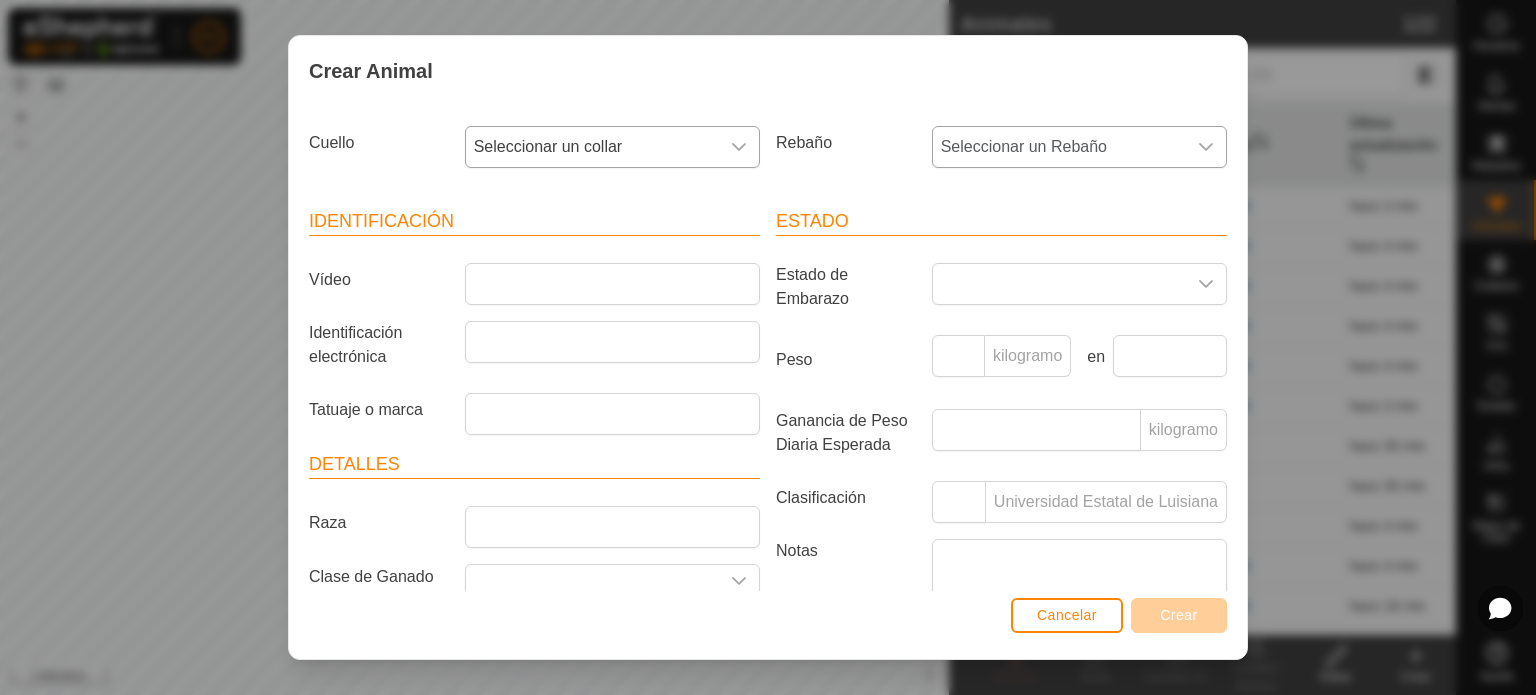 click 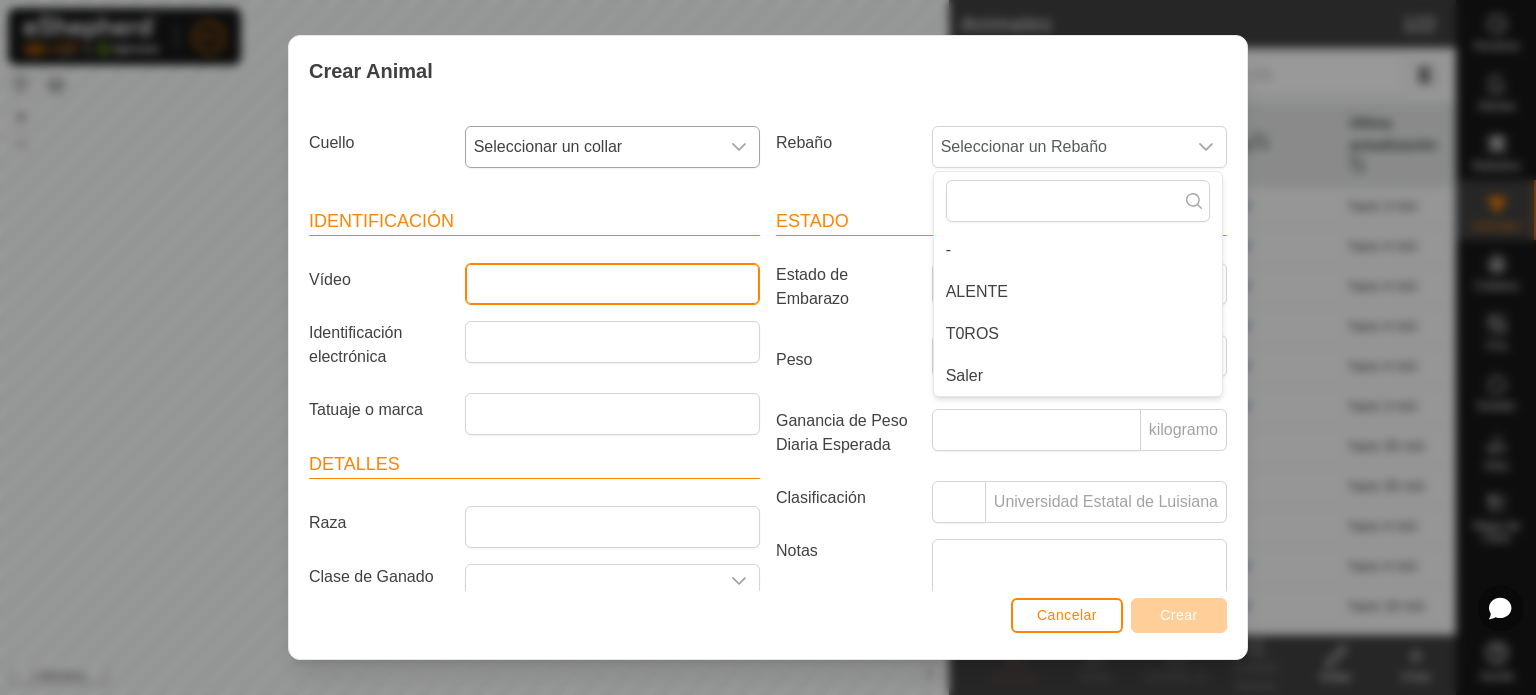click on "Vídeo" at bounding box center [612, 284] 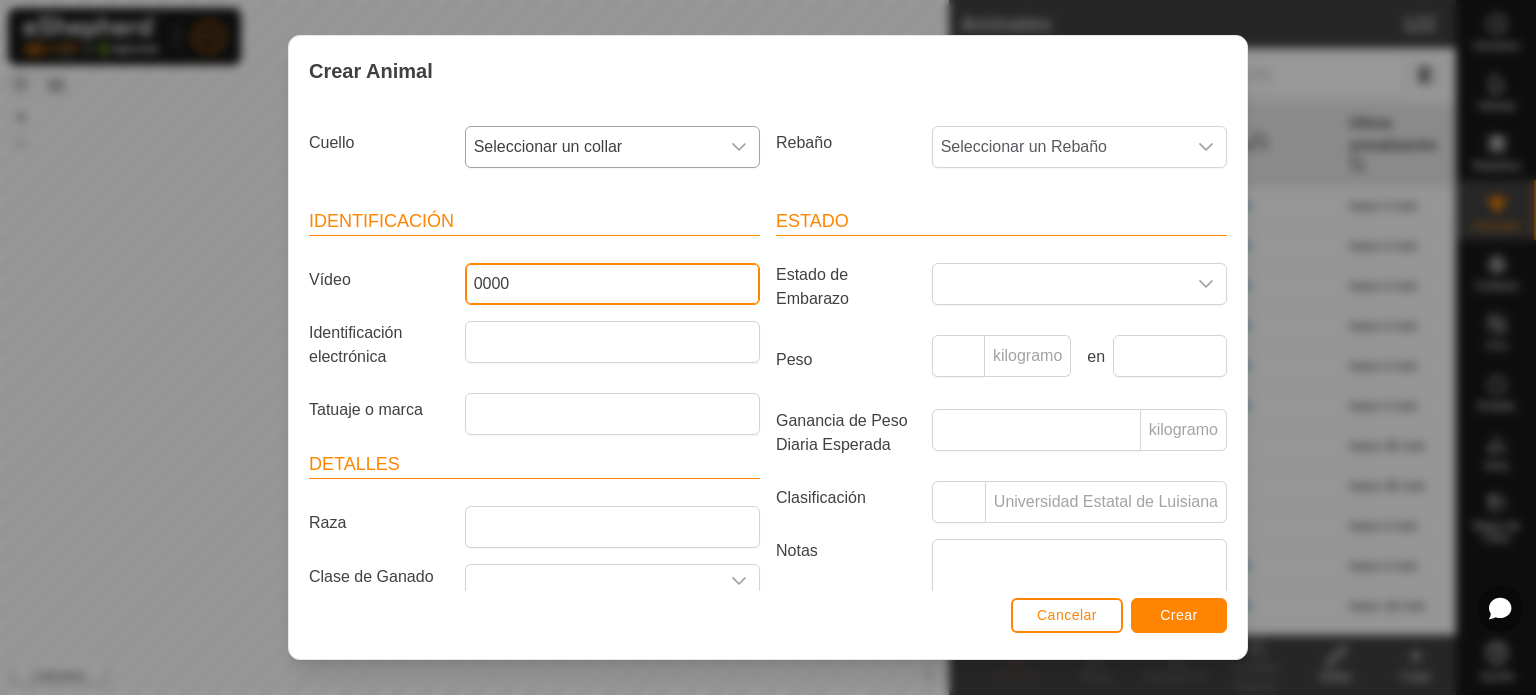 type on "0000" 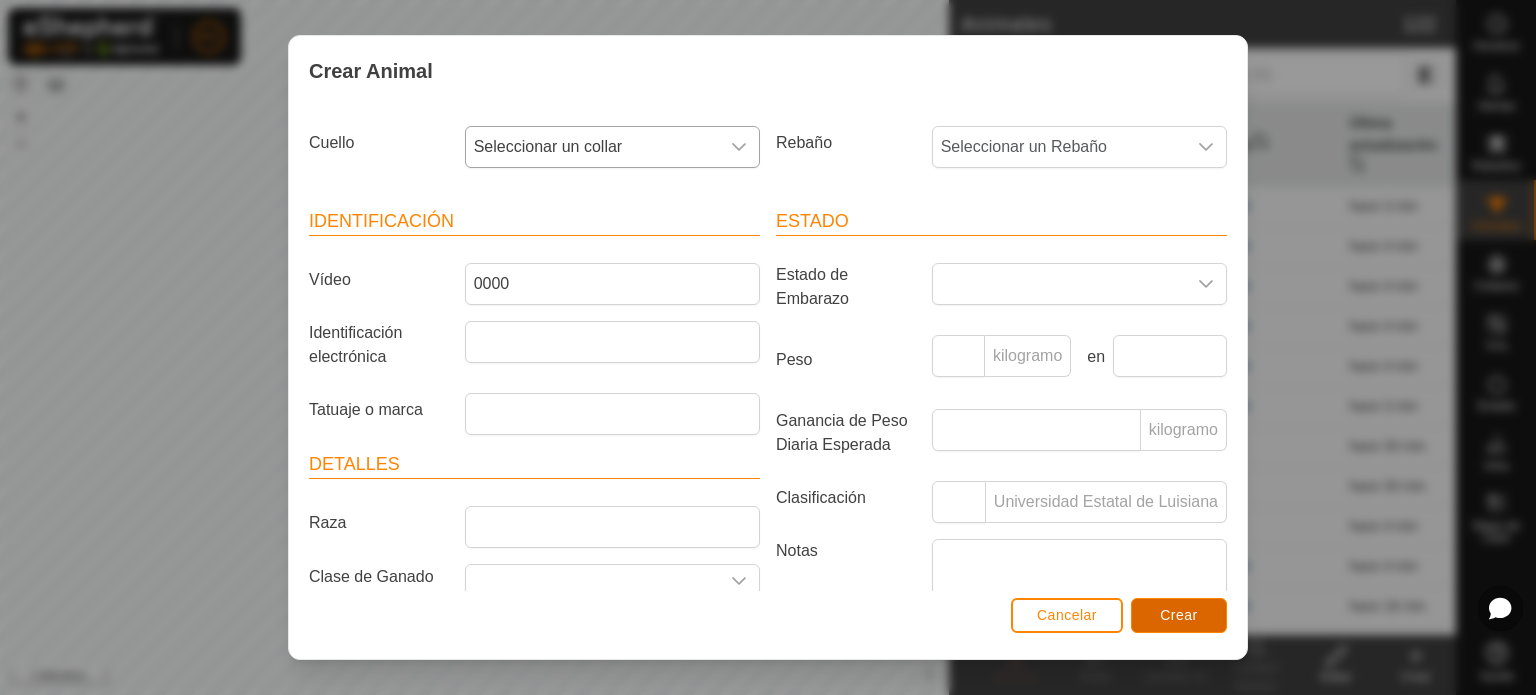 click on "Crear" at bounding box center [1179, 615] 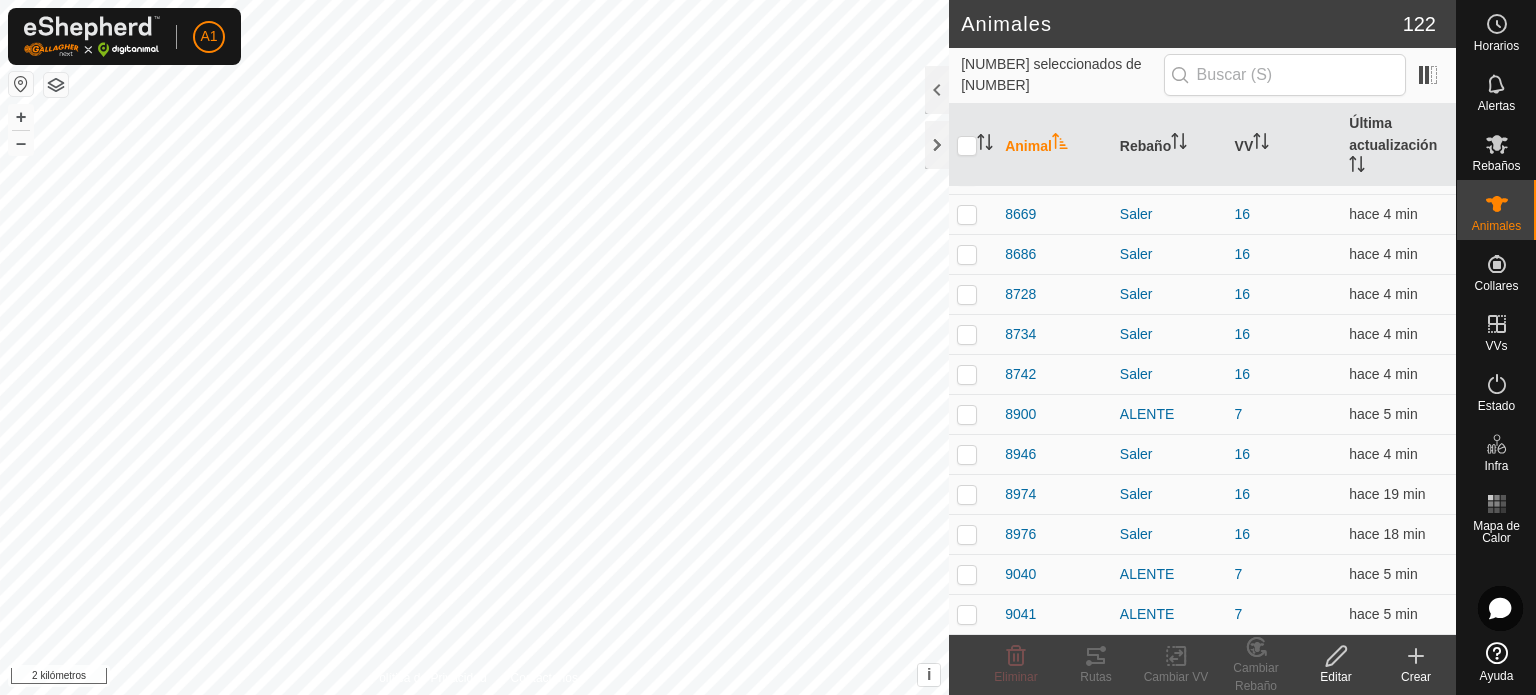 scroll, scrollTop: 4472, scrollLeft: 0, axis: vertical 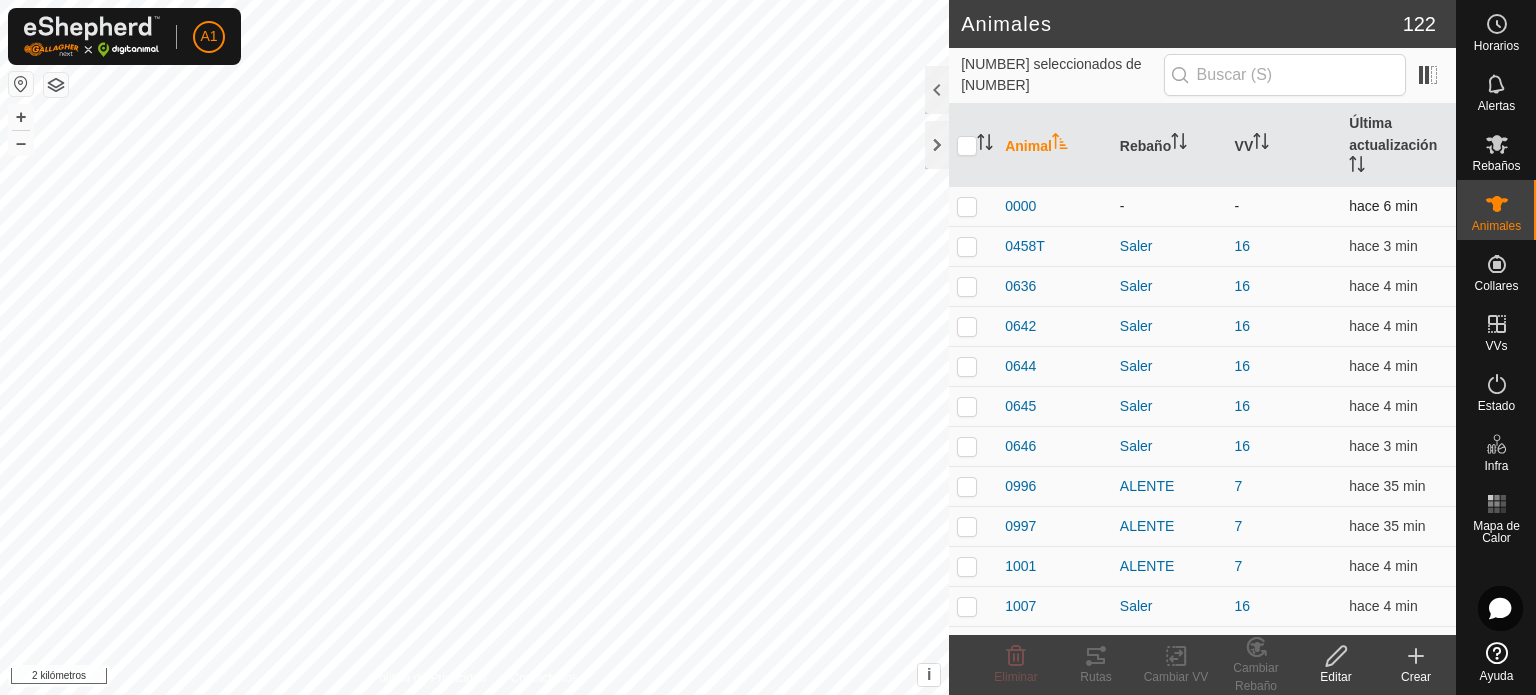 click at bounding box center [967, 206] 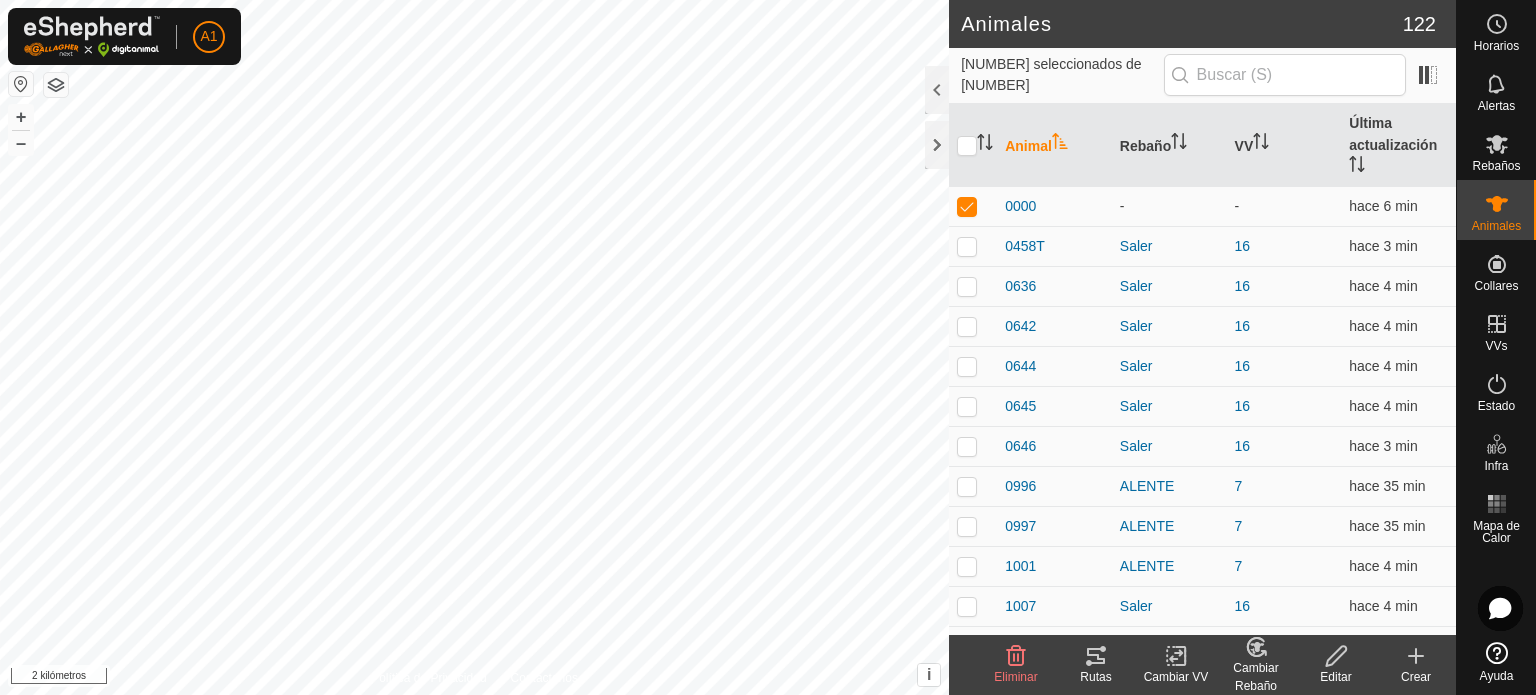click on "Editar" 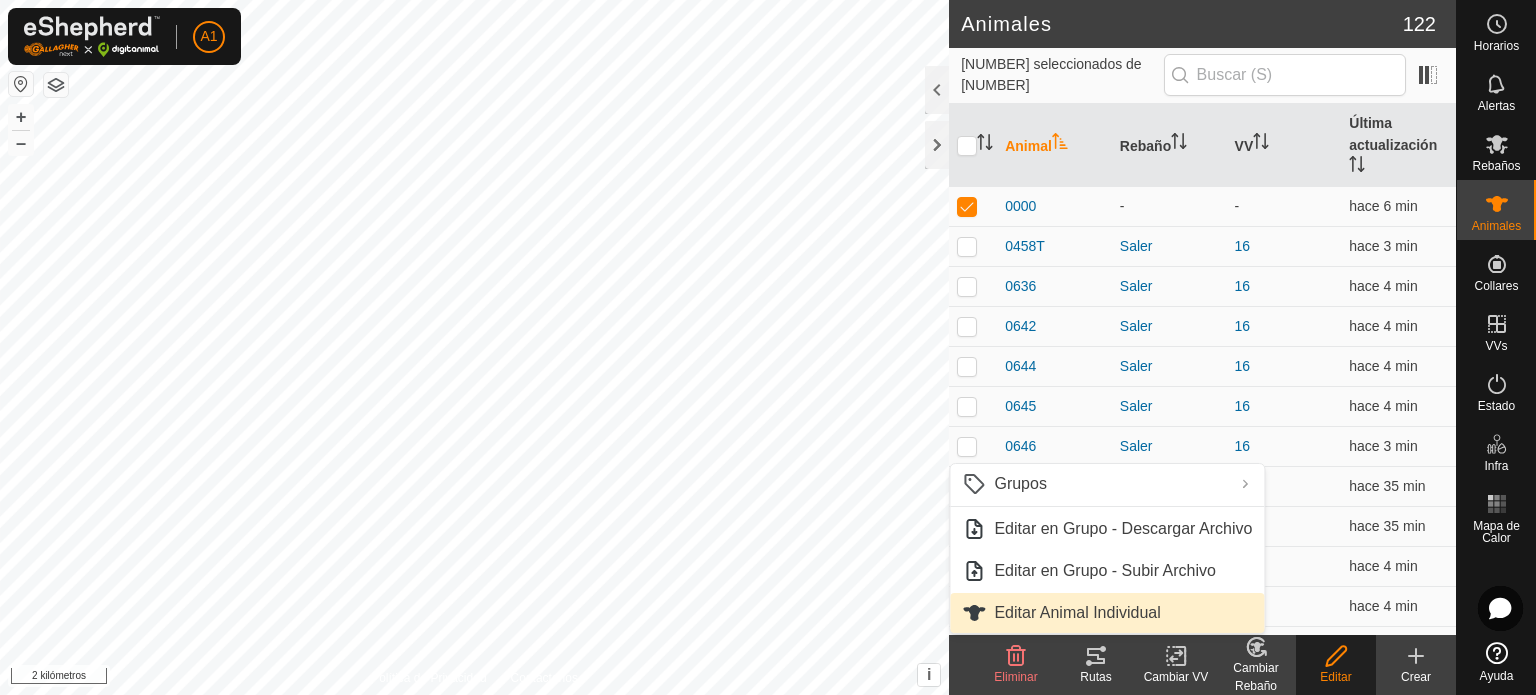 click on "Editar Animal Individual" at bounding box center [1077, 612] 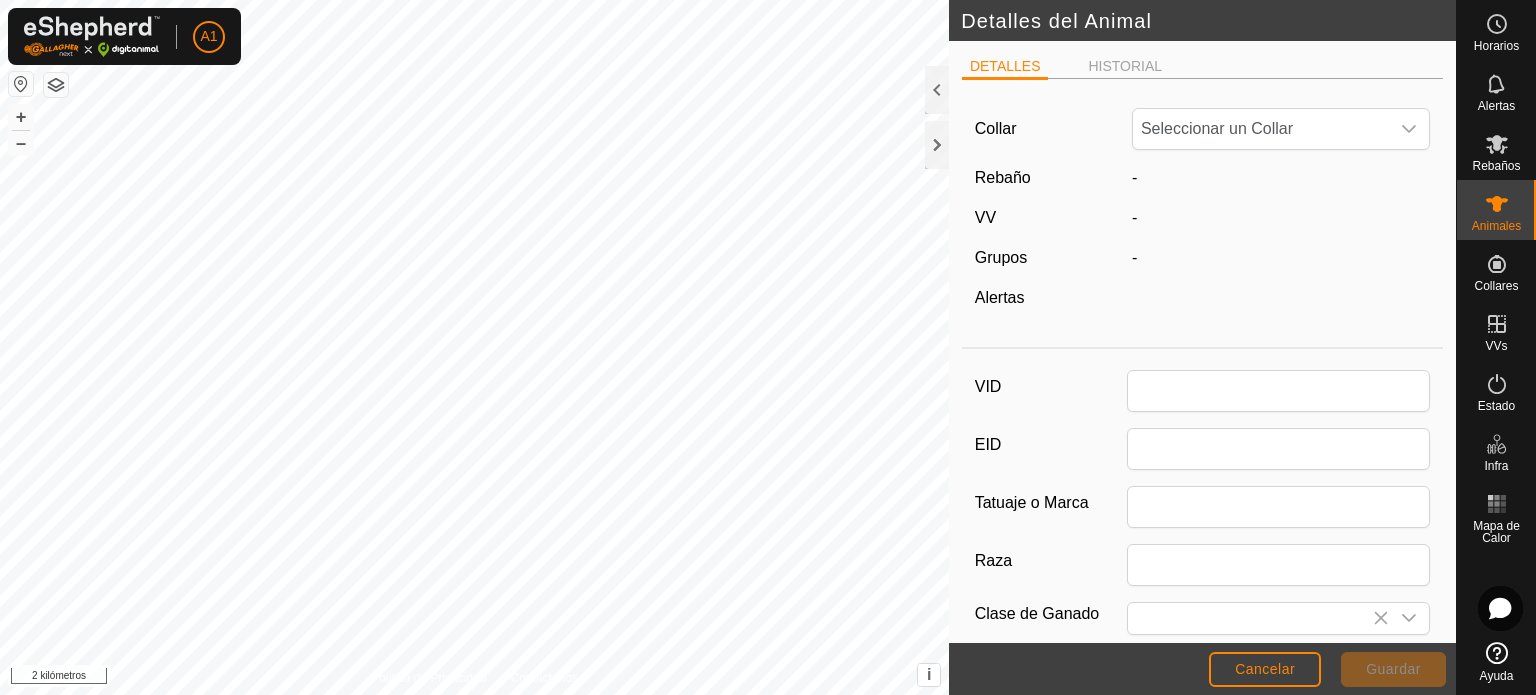 type on "0000" 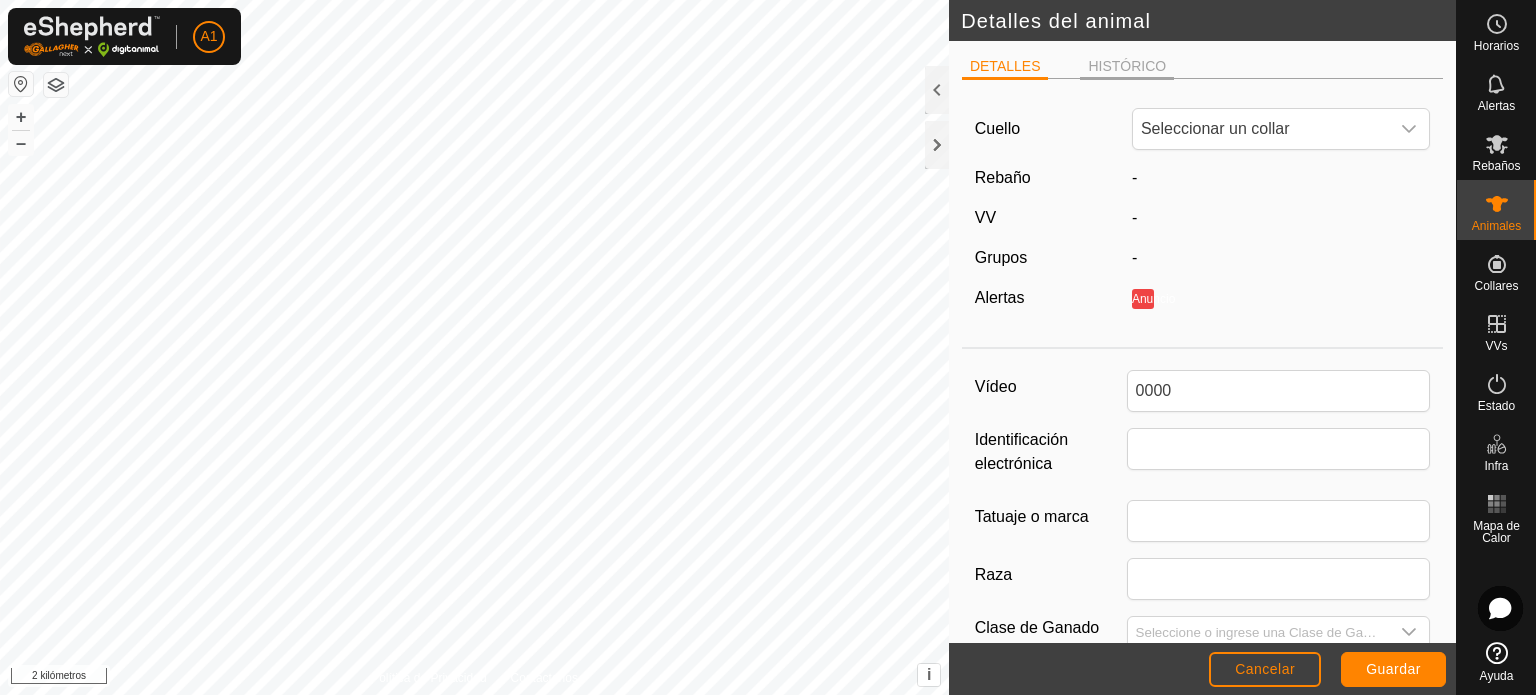 click on "HISTÓRICO" 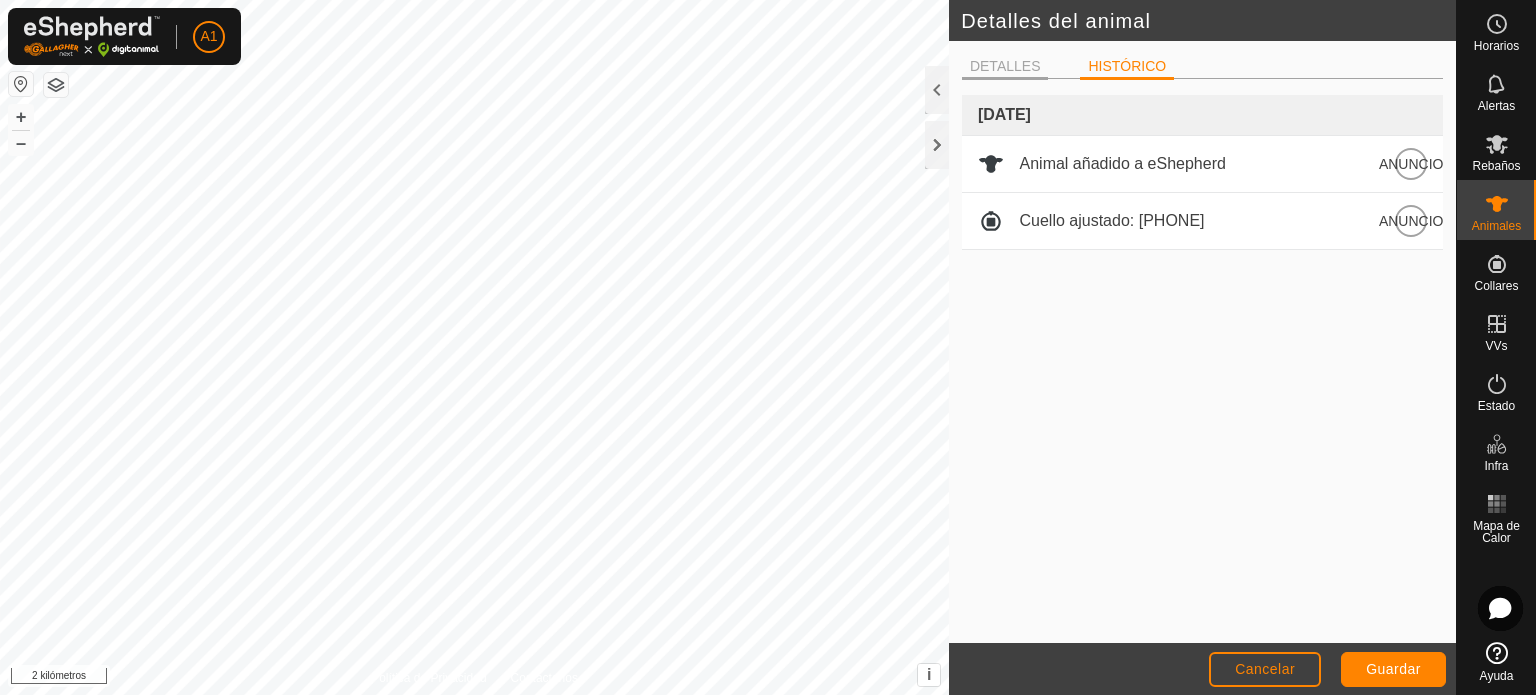 click on "DETALLES" 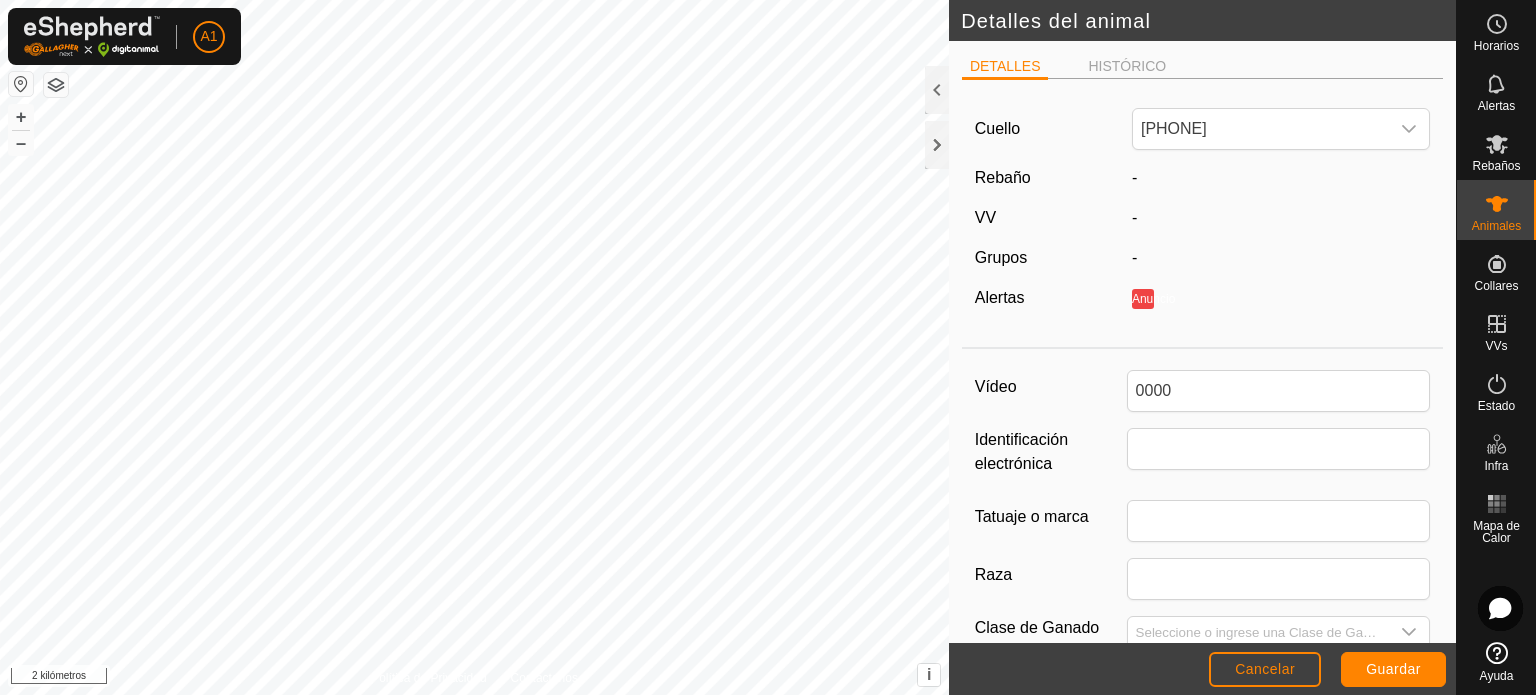 click on "Rebaño" 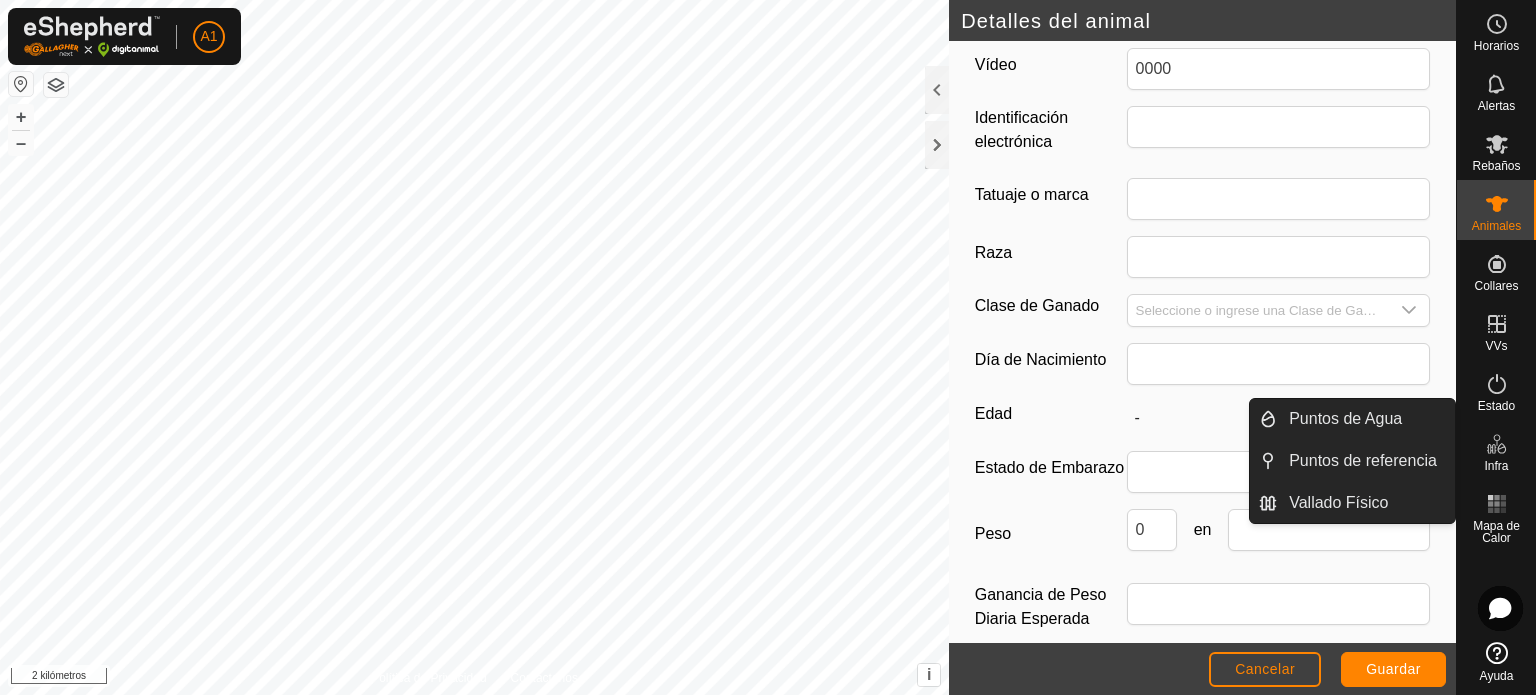 scroll, scrollTop: 358, scrollLeft: 0, axis: vertical 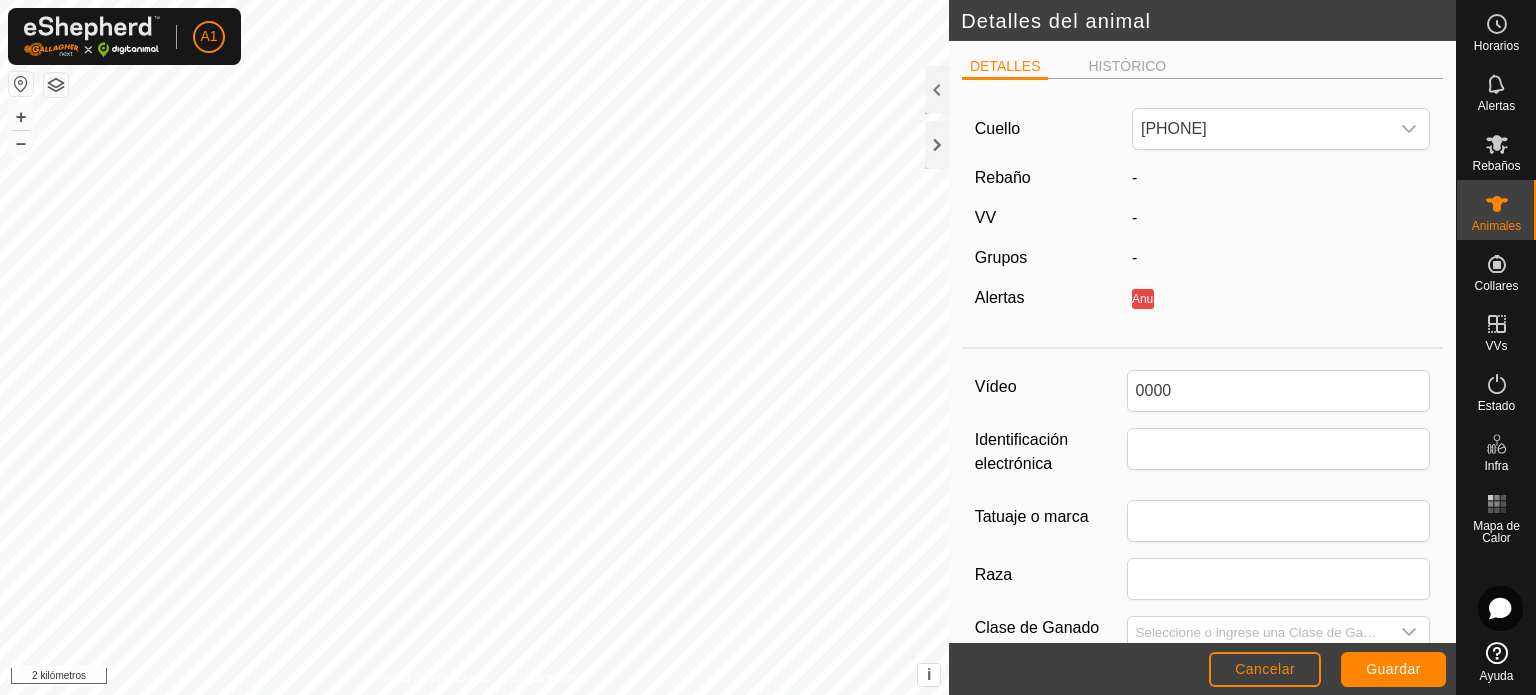 click on "Grupos" 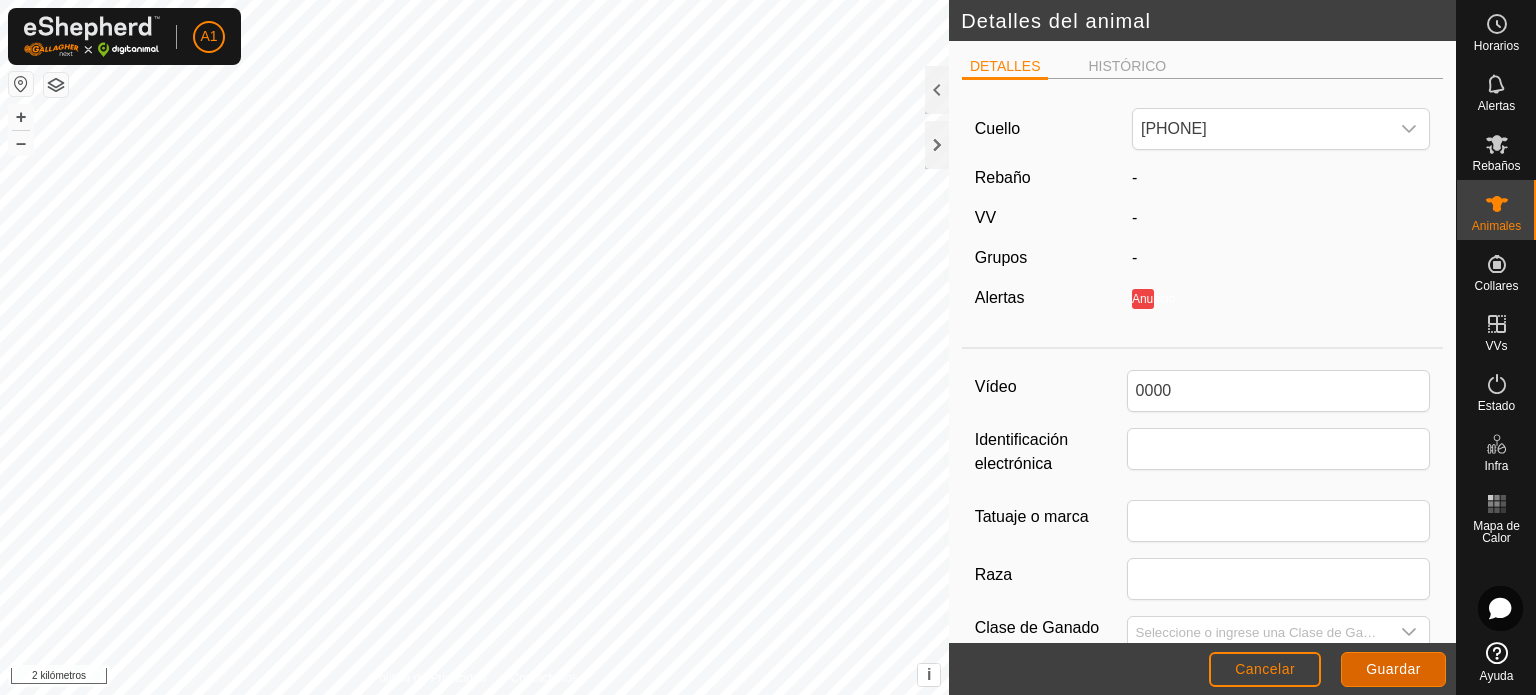 click on "Guardar" 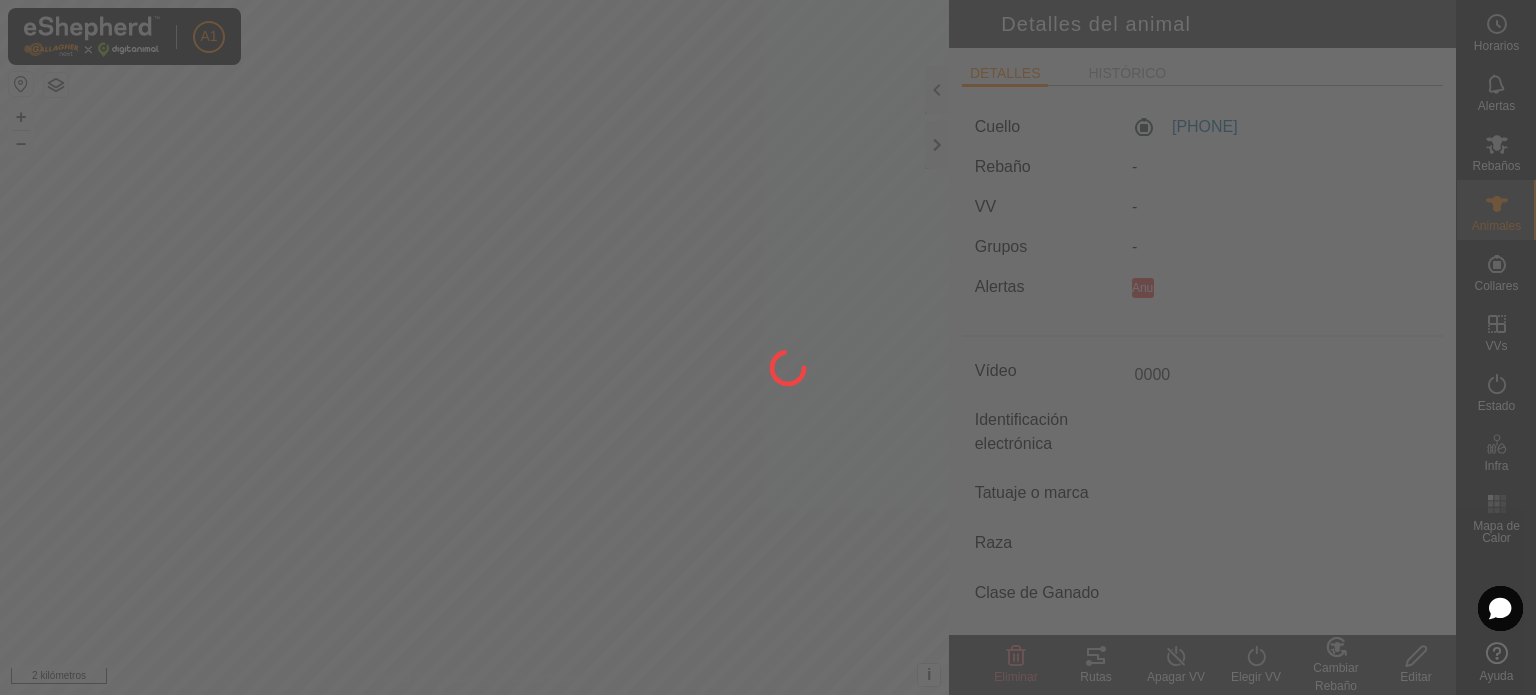 type on "-" 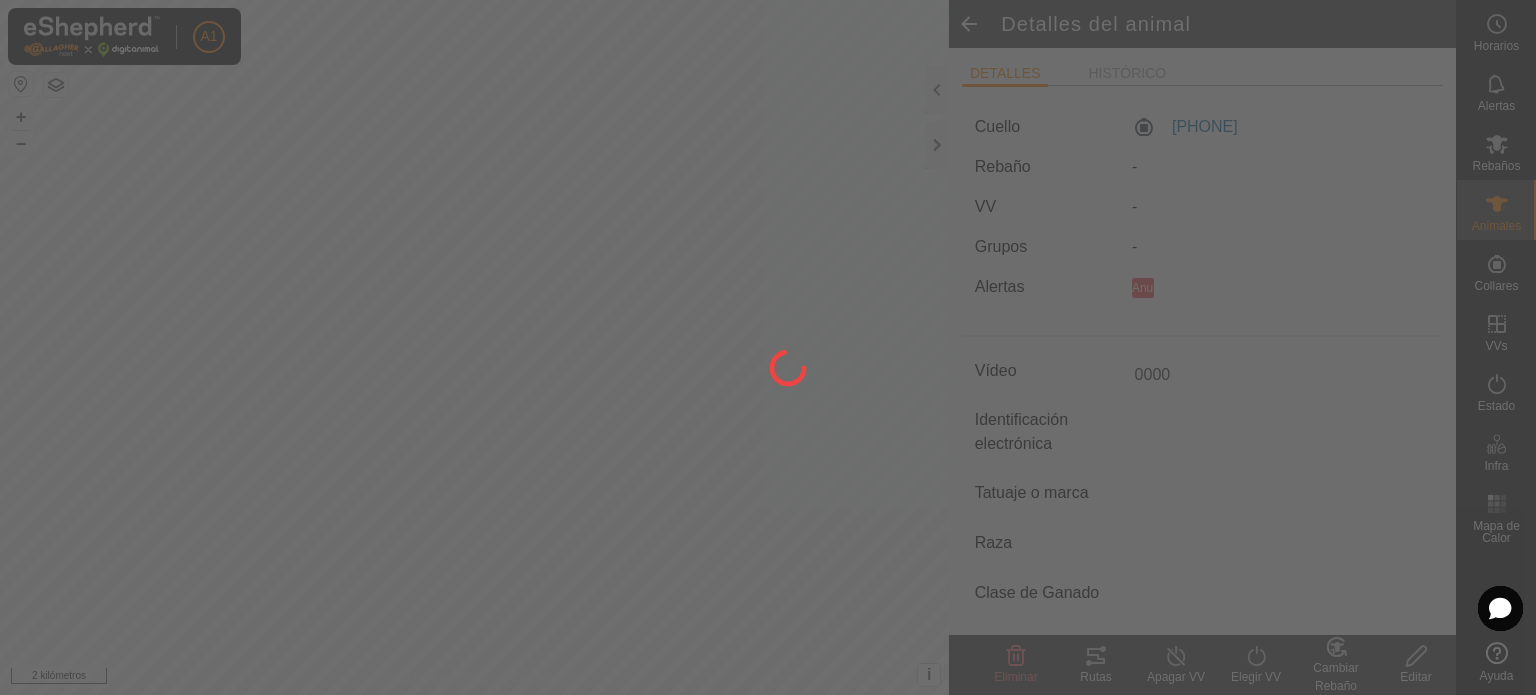 type on "-" 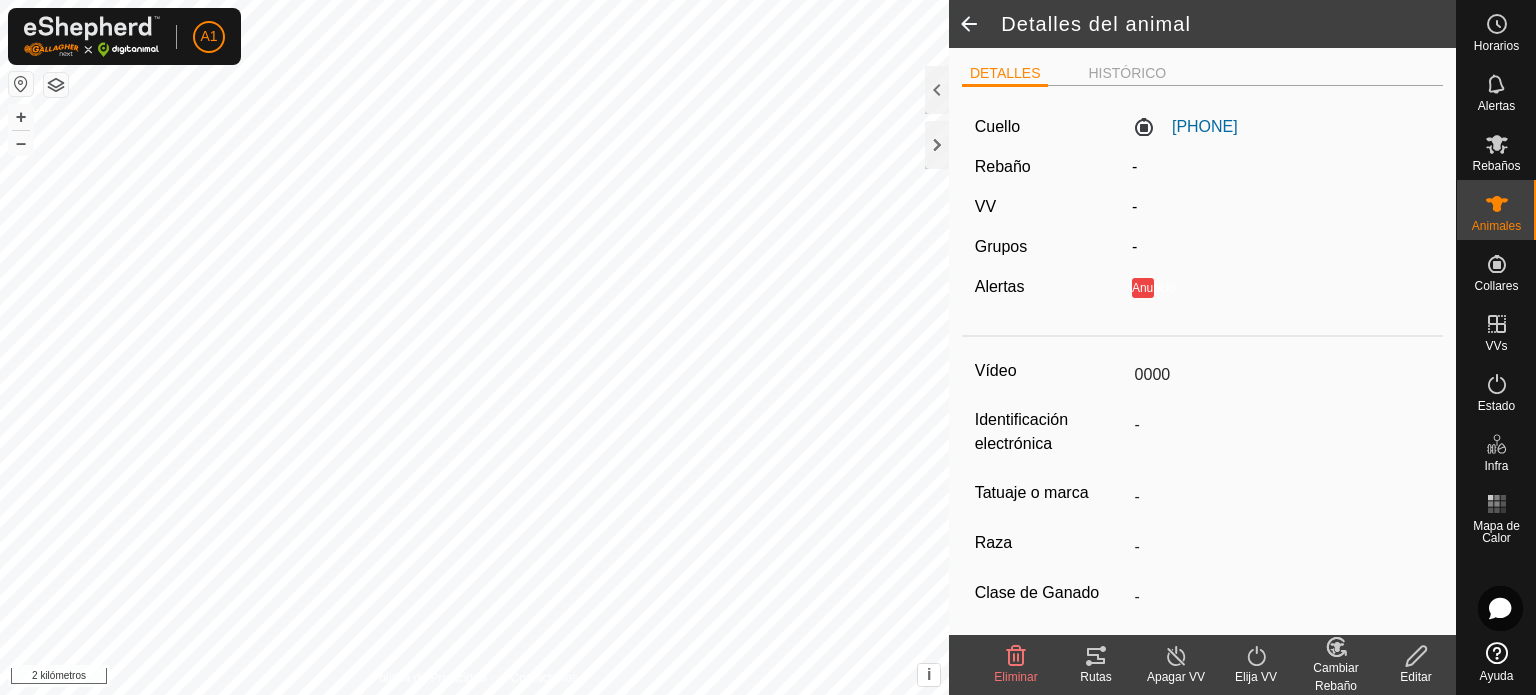 click on "Editar" 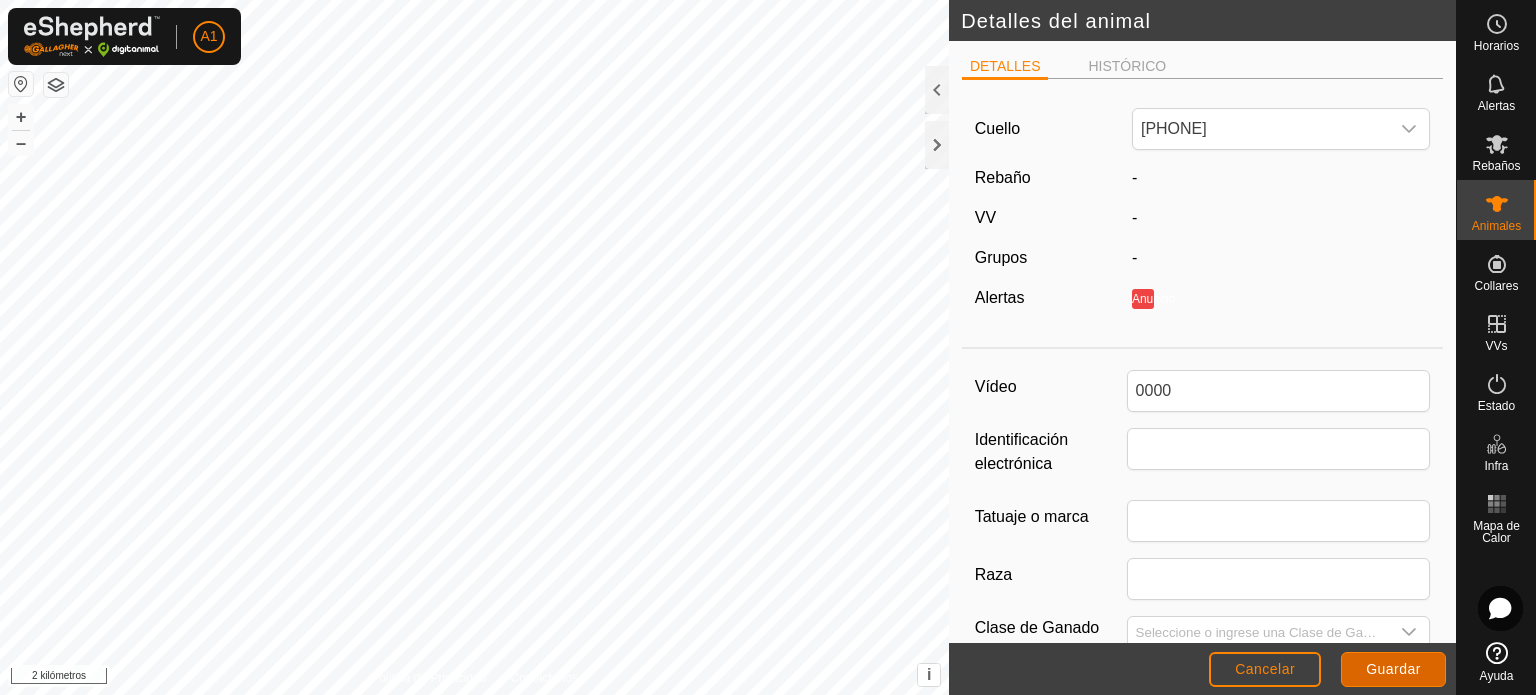 click on "Guardar" 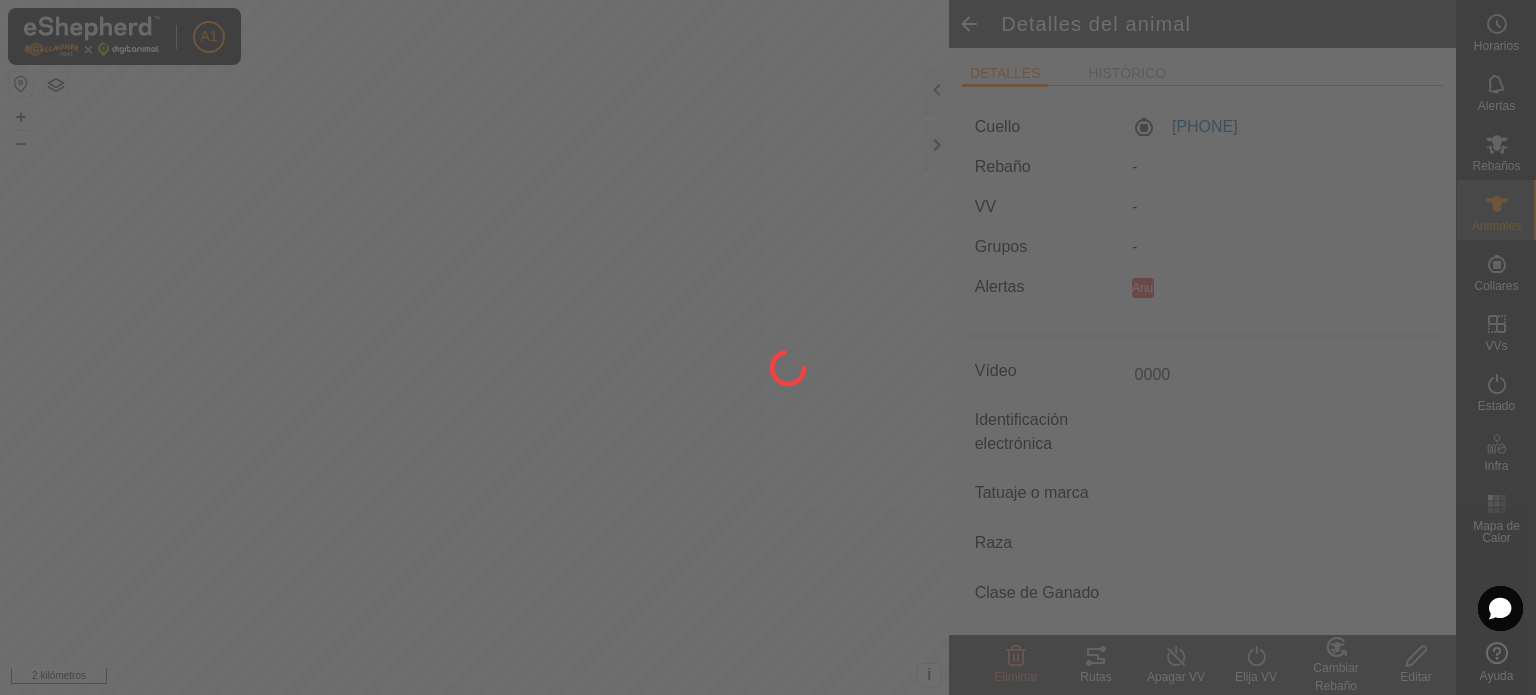 type on "-" 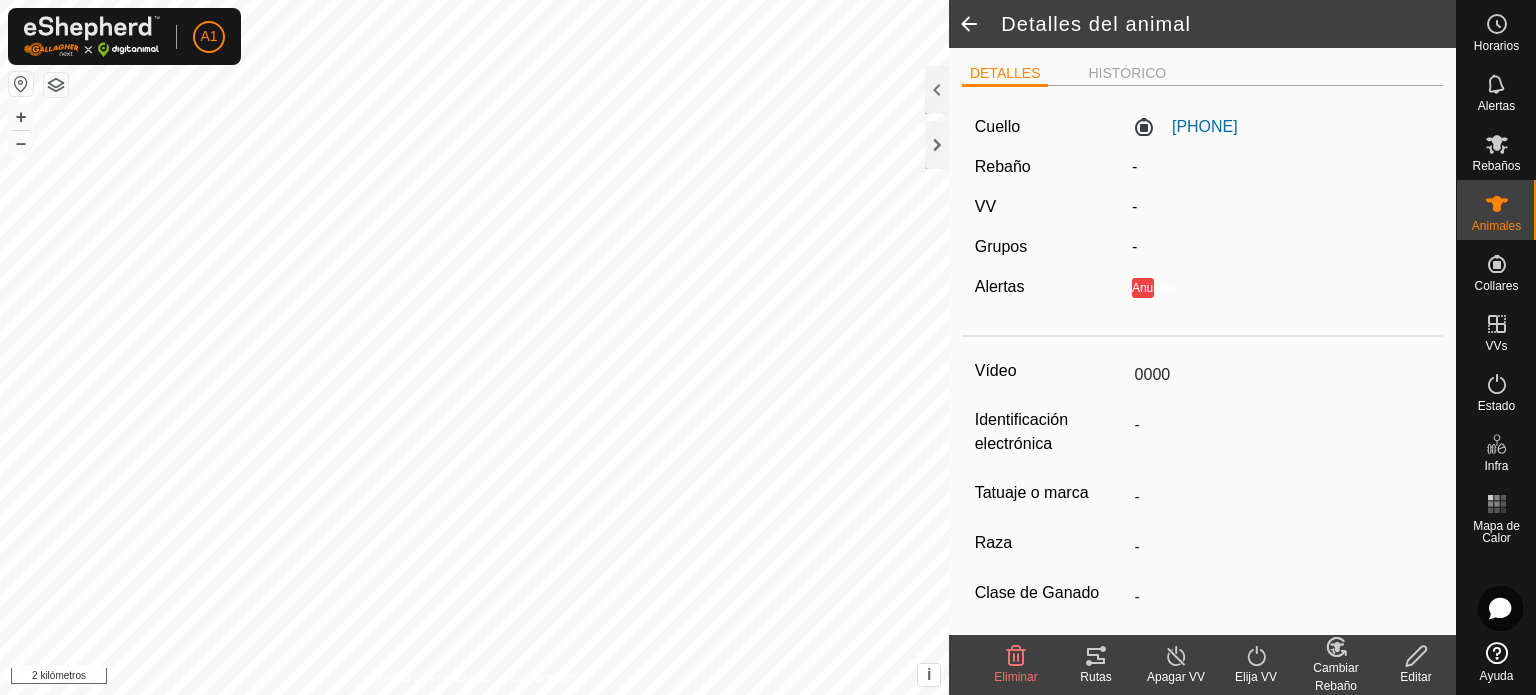 click 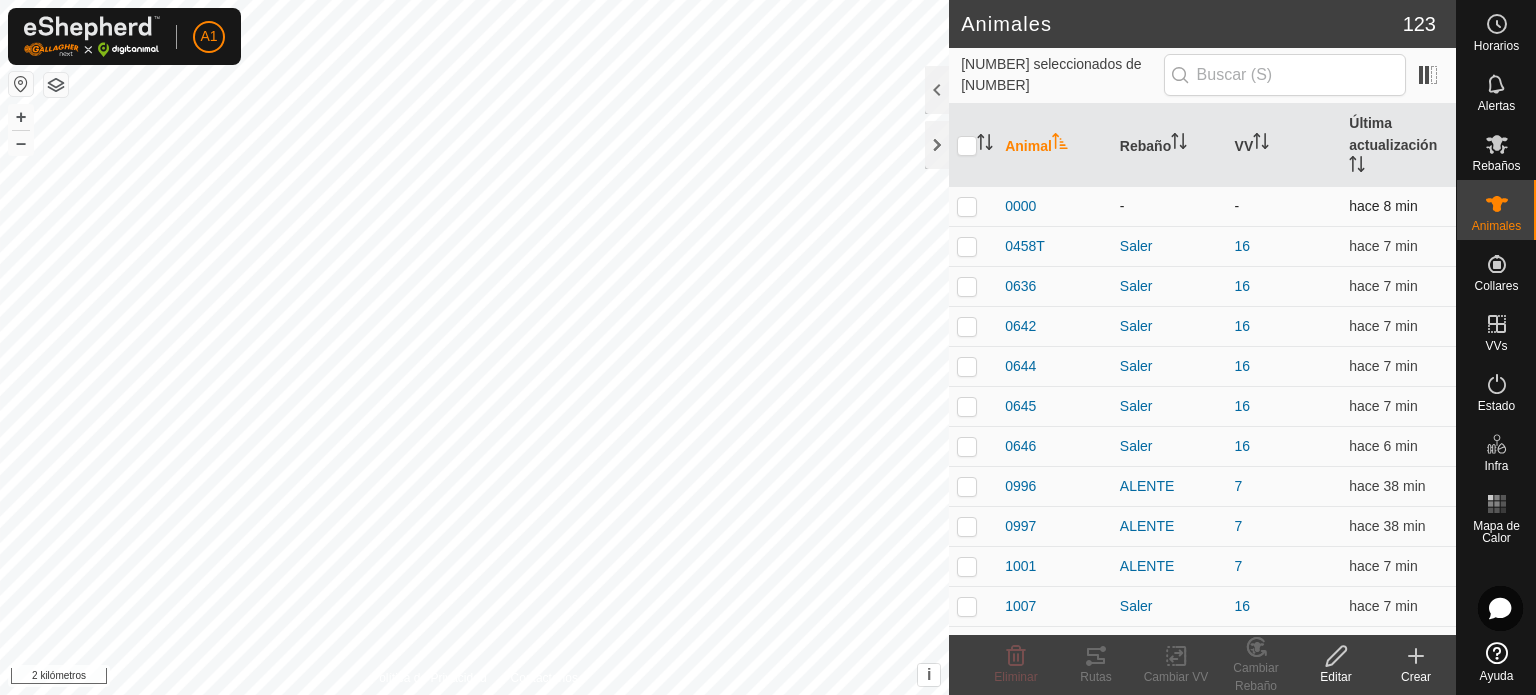 click at bounding box center (967, 206) 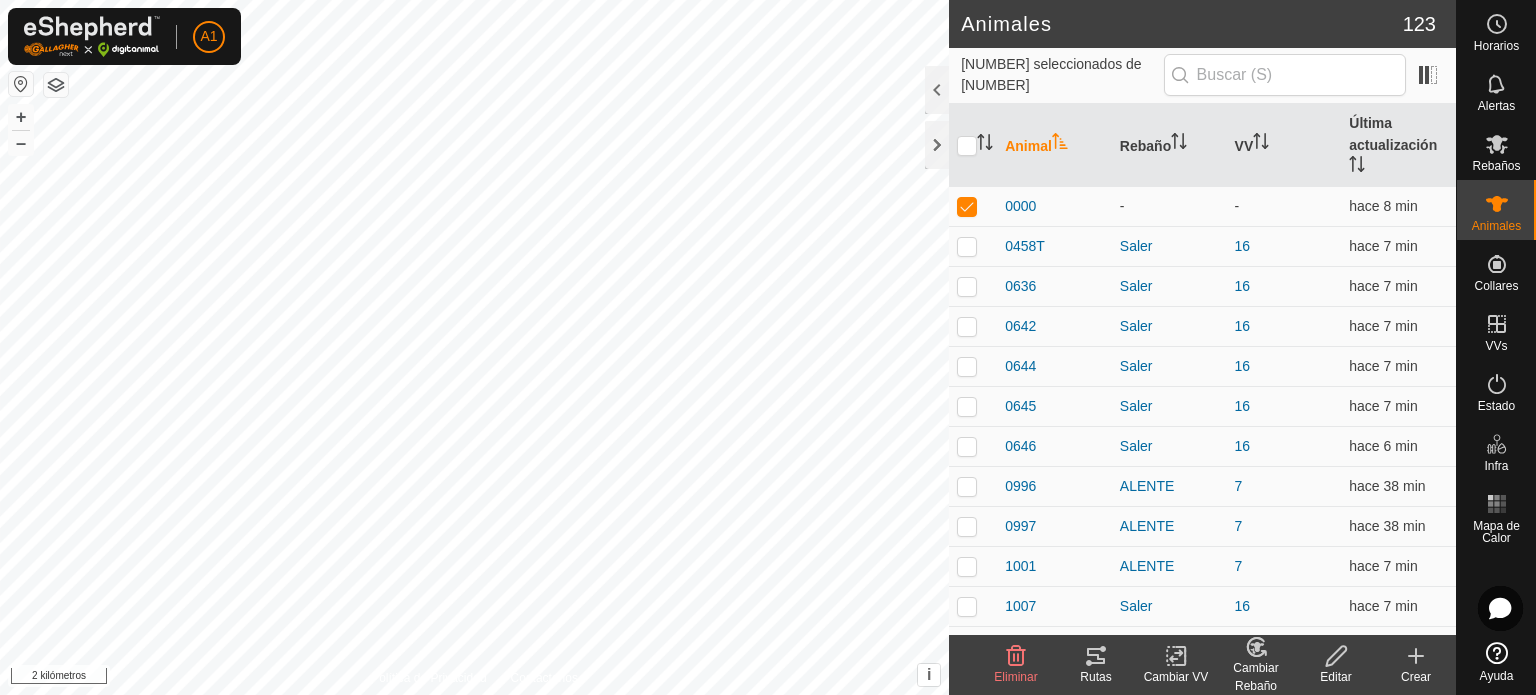 click on "Eliminar" 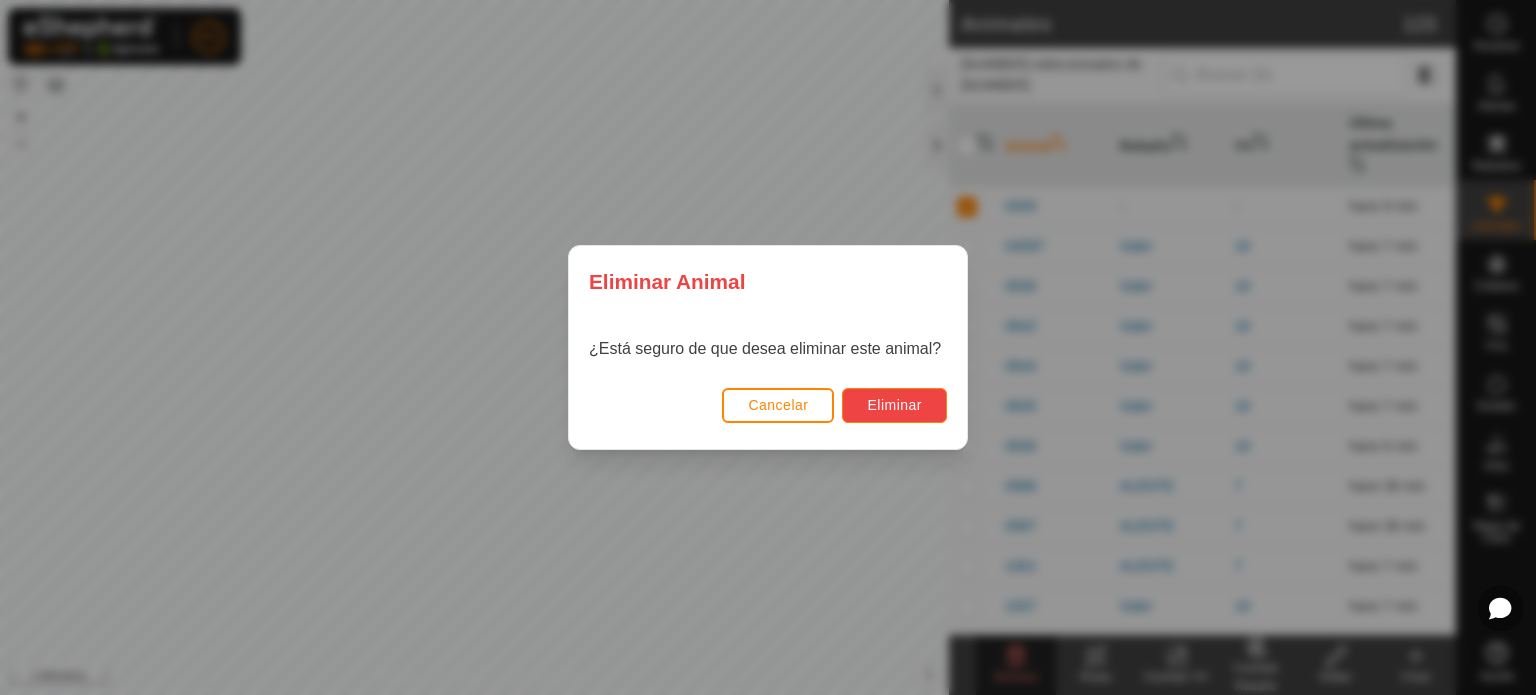 click on "Eliminar" at bounding box center (894, 405) 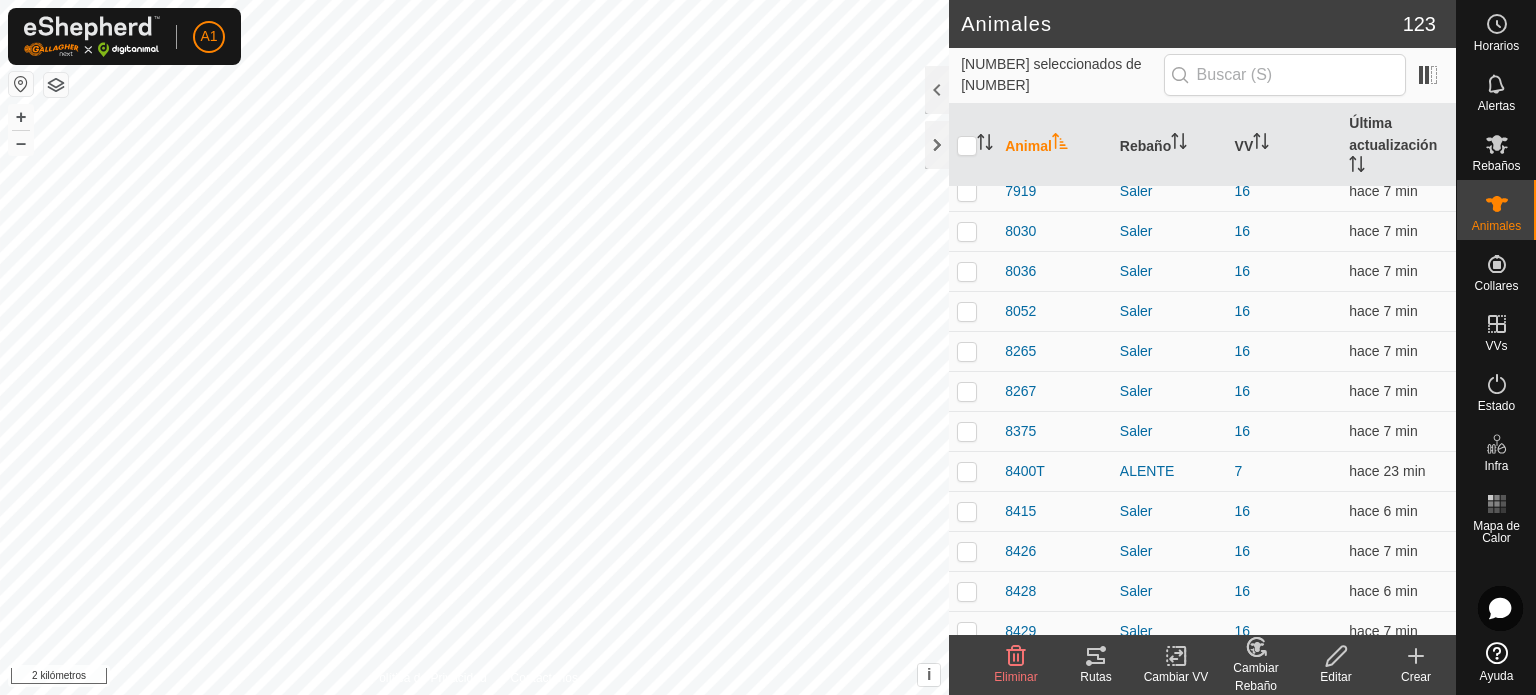 scroll, scrollTop: 4432, scrollLeft: 0, axis: vertical 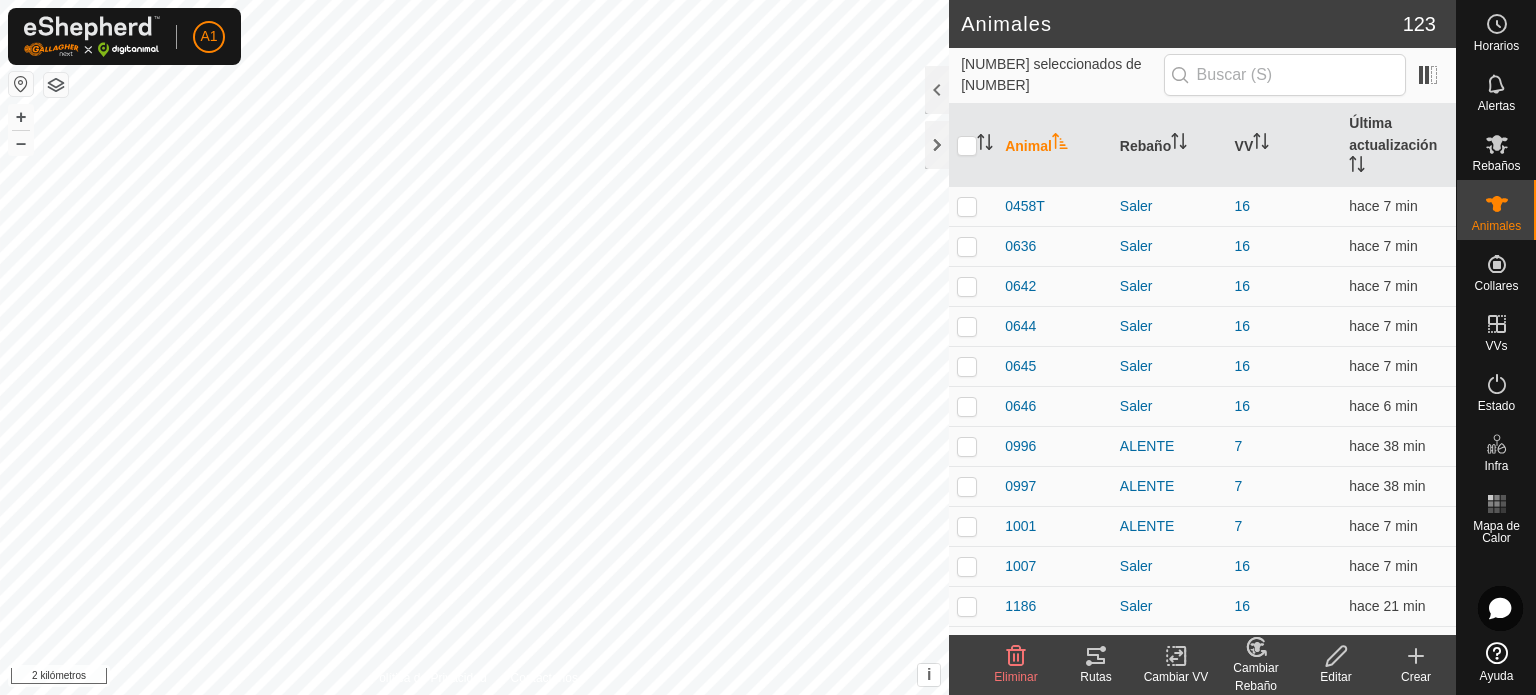 click on "Animal" at bounding box center [1028, 146] 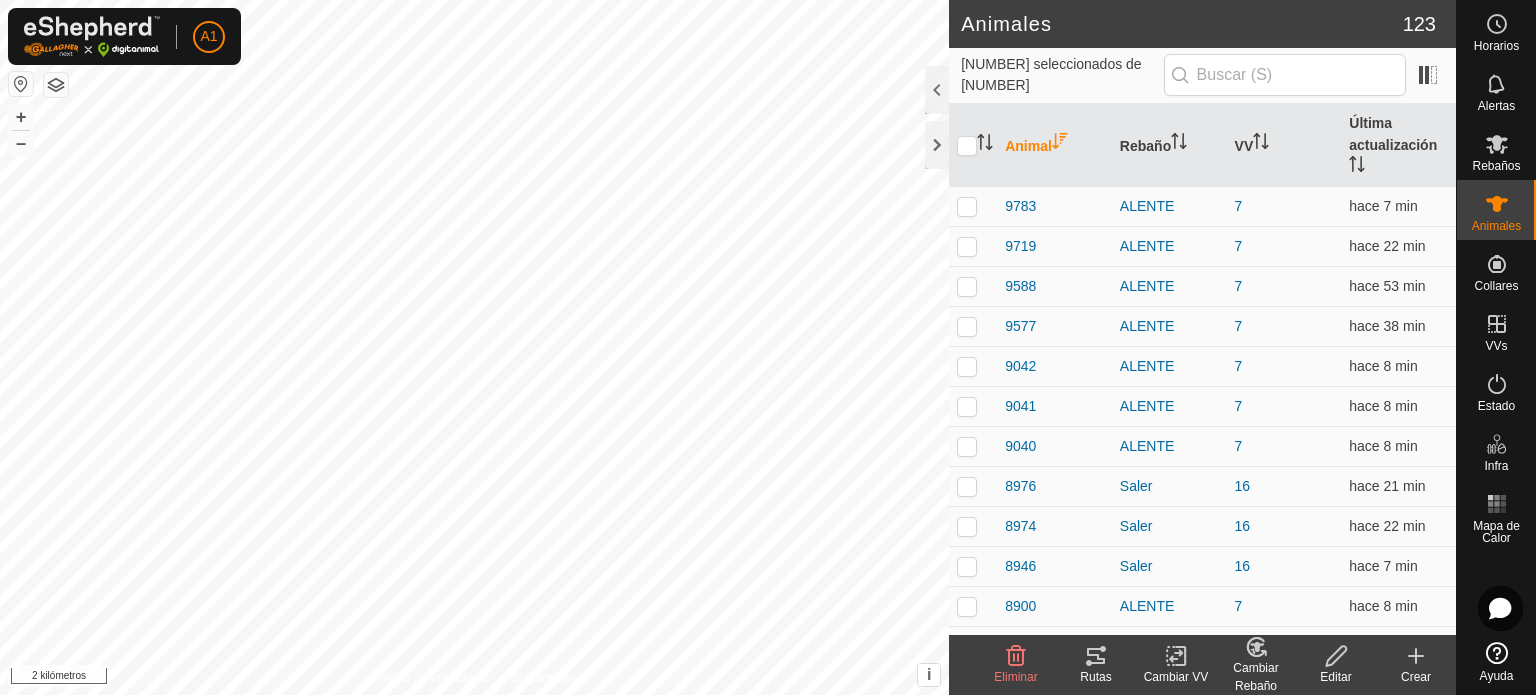 click on "Animal" at bounding box center [1028, 146] 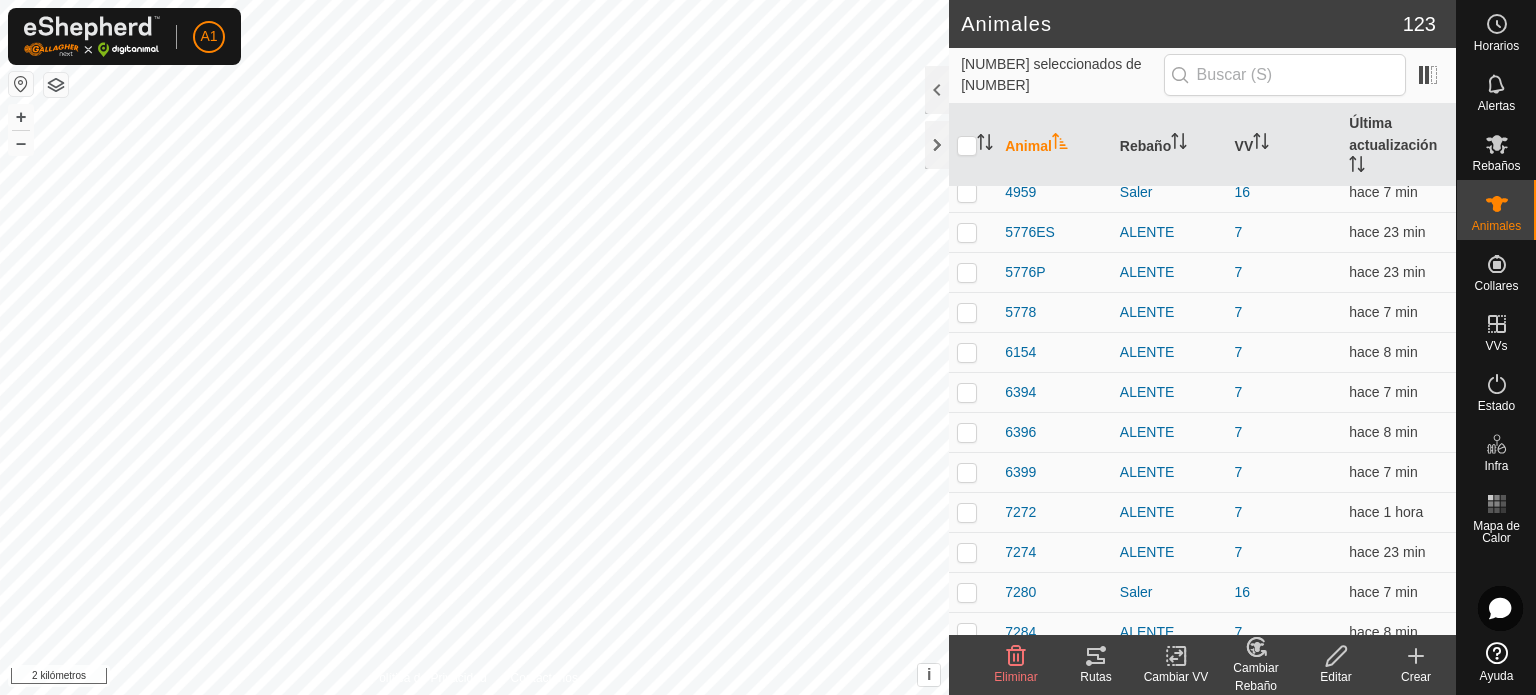 scroll, scrollTop: 2278, scrollLeft: 0, axis: vertical 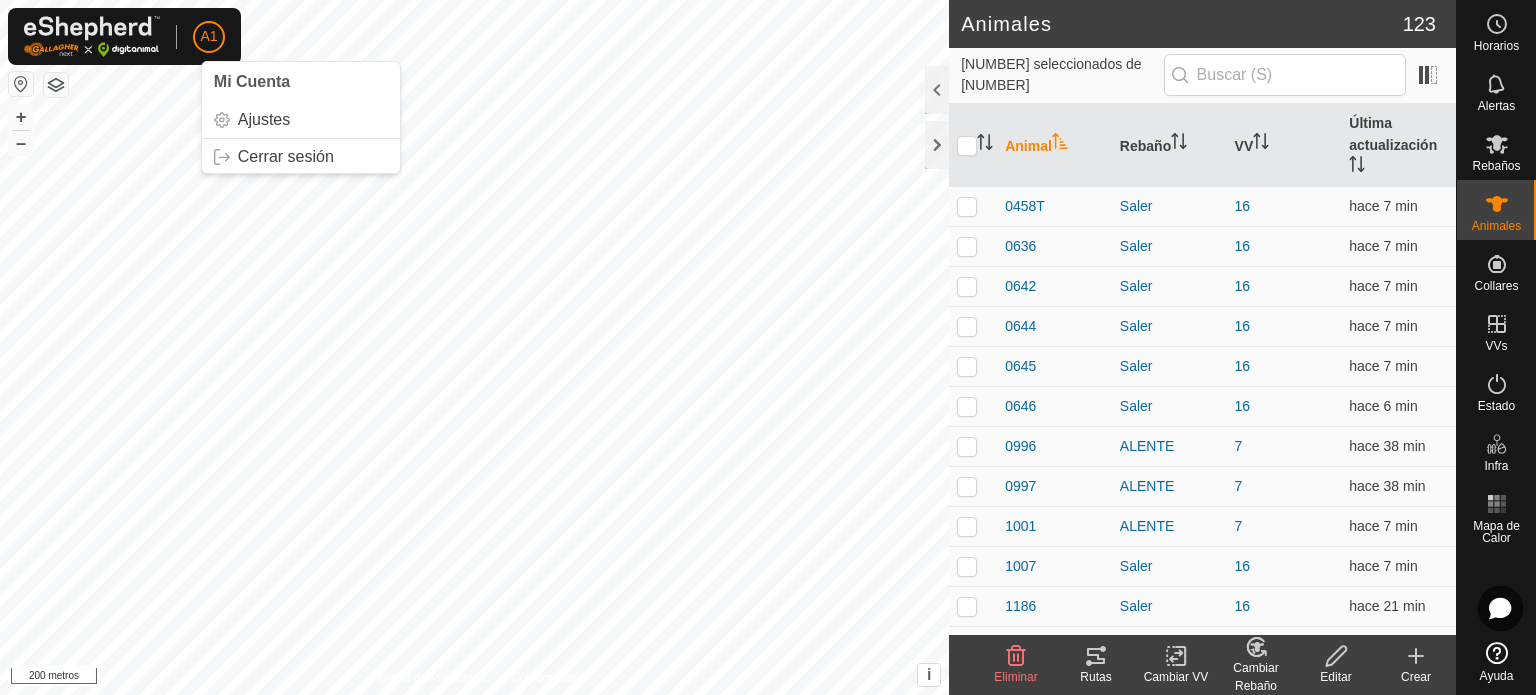click on "A1" 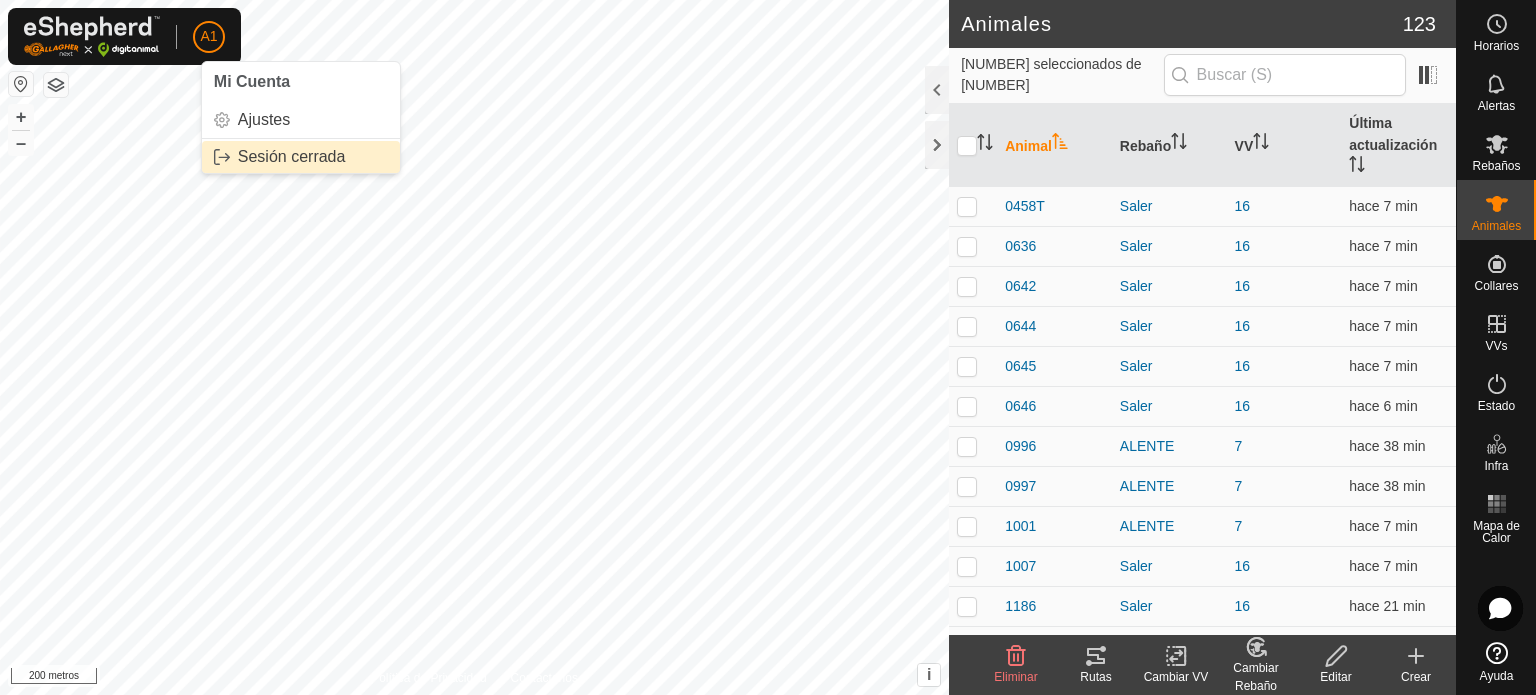 click on "Sesión cerrada" at bounding box center [301, 157] 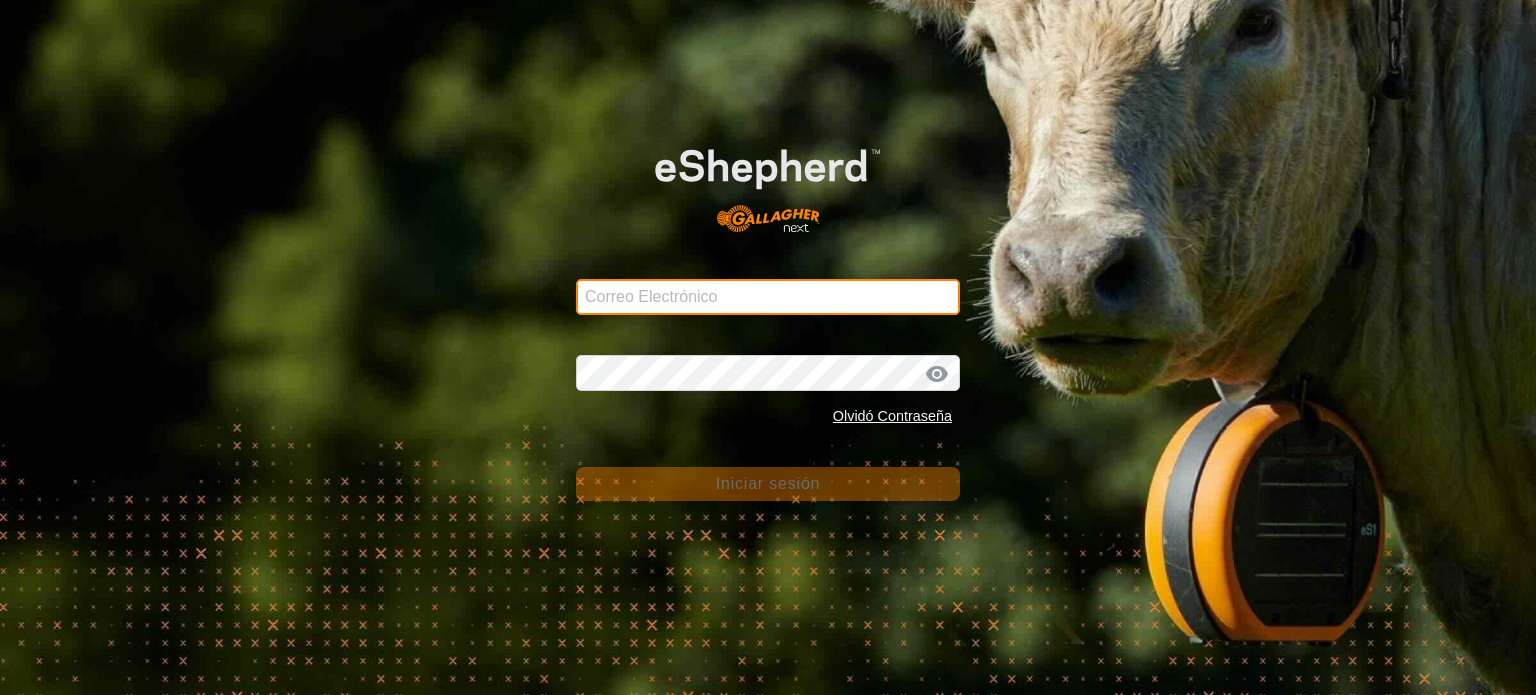 type on "[EMAIL]" 